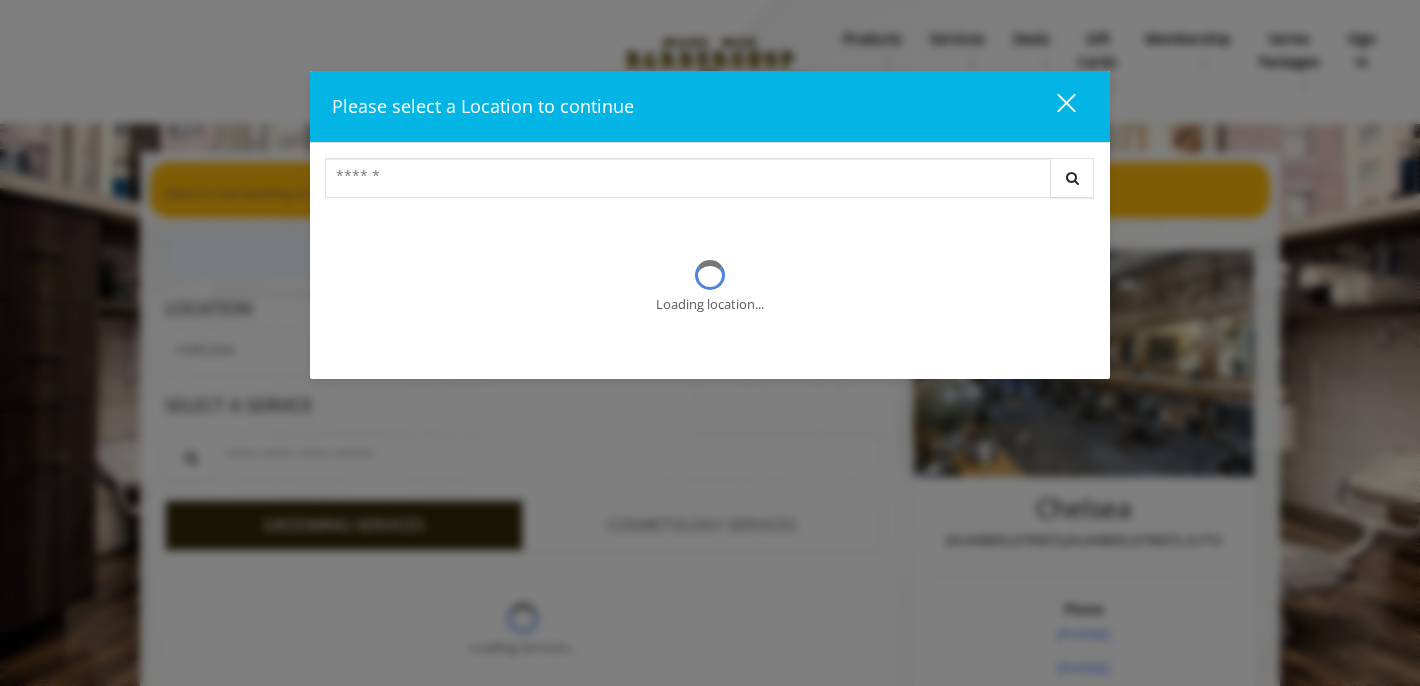 scroll, scrollTop: 0, scrollLeft: 0, axis: both 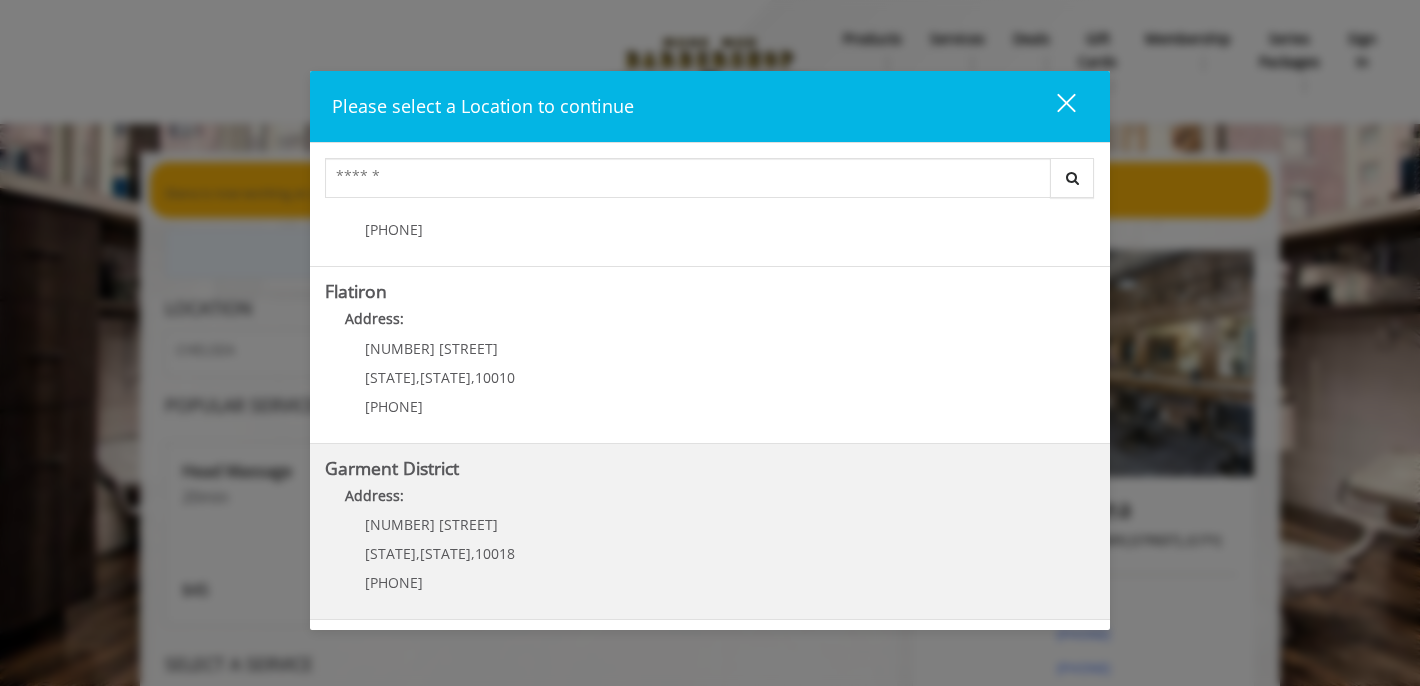 click on "Address:" at bounding box center (710, 501) 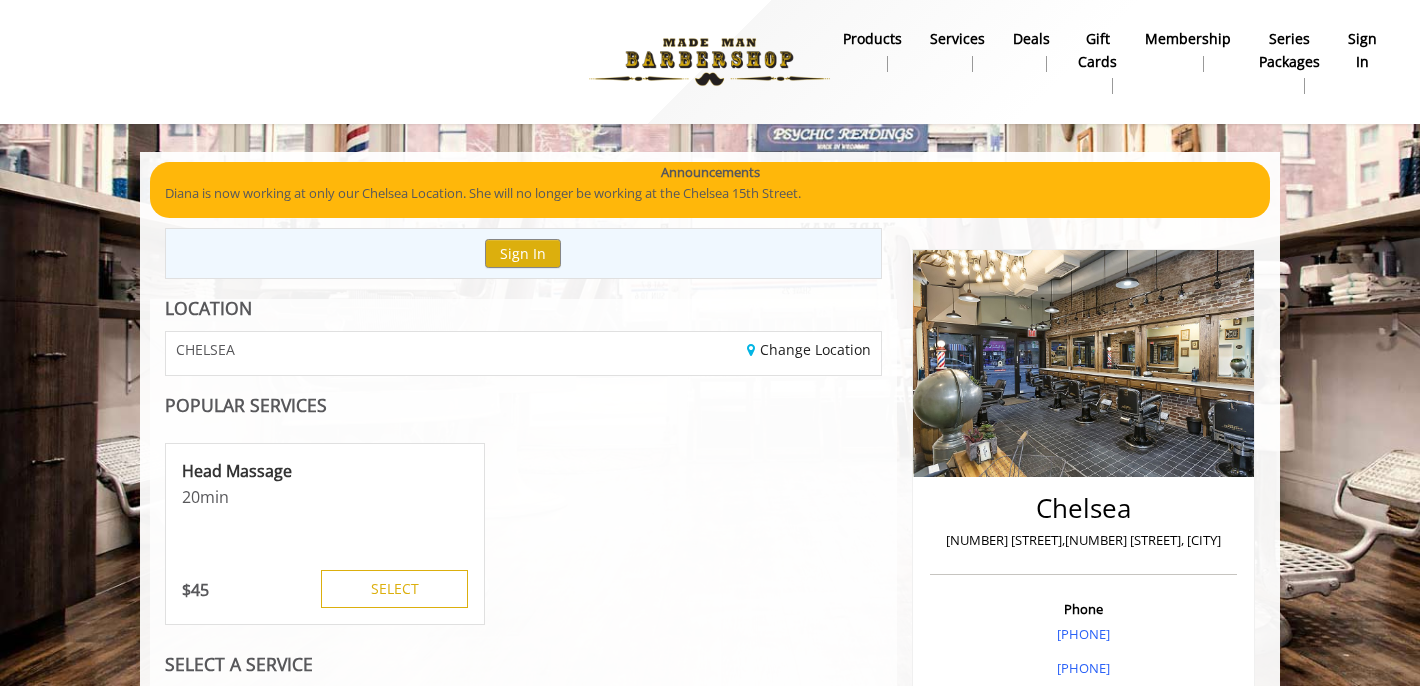 scroll, scrollTop: 290, scrollLeft: 0, axis: vertical 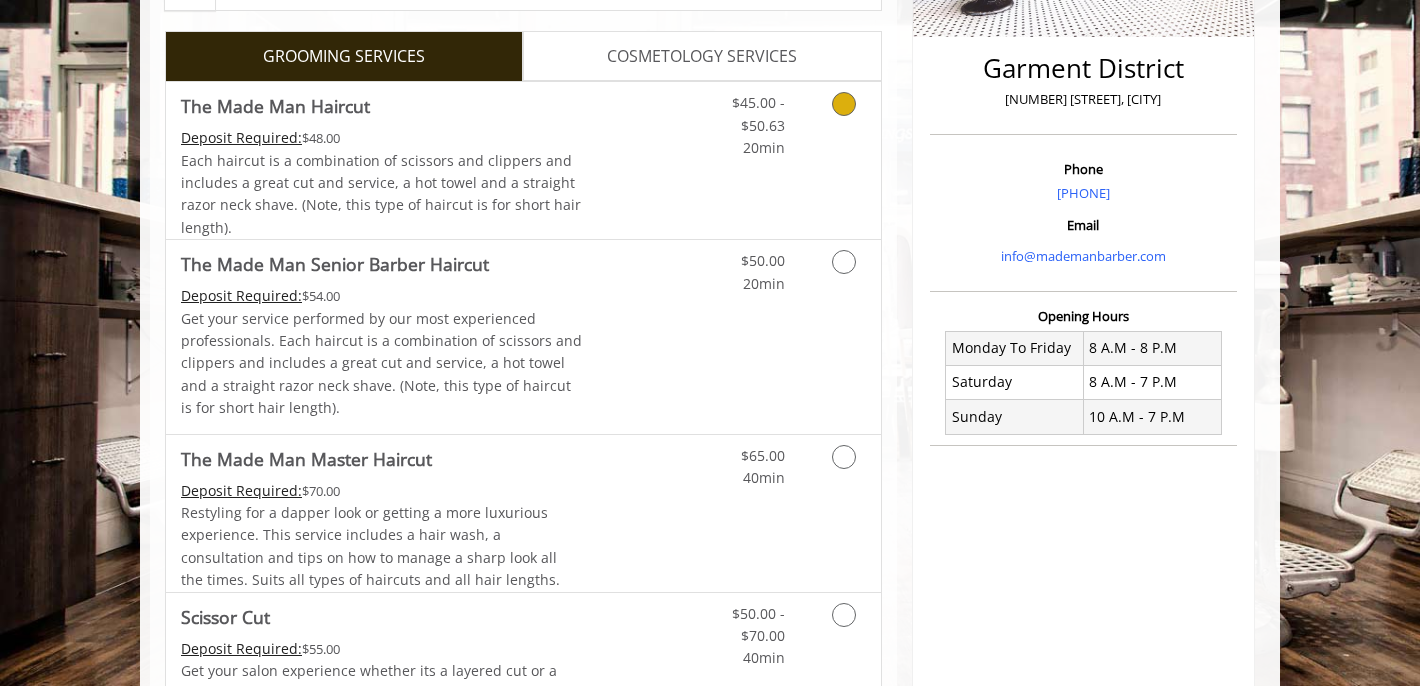 click at bounding box center [844, 104] 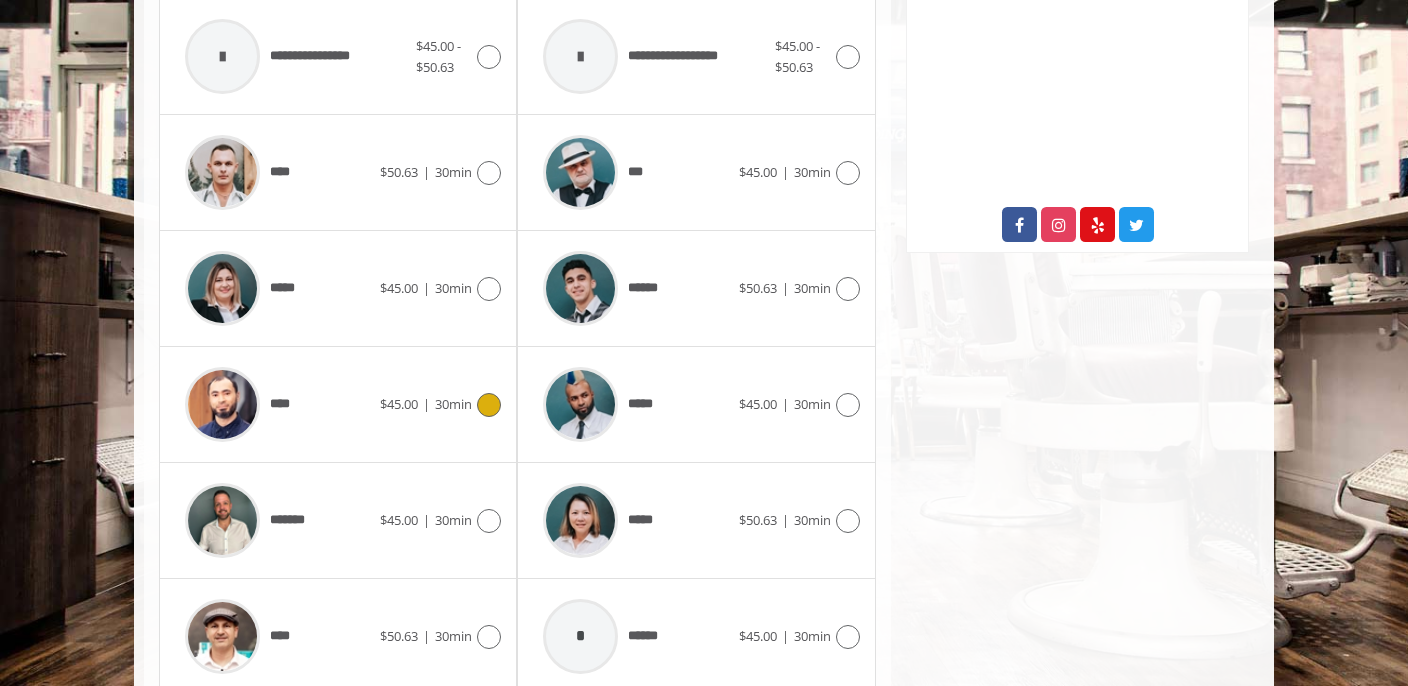 scroll, scrollTop: 991, scrollLeft: 0, axis: vertical 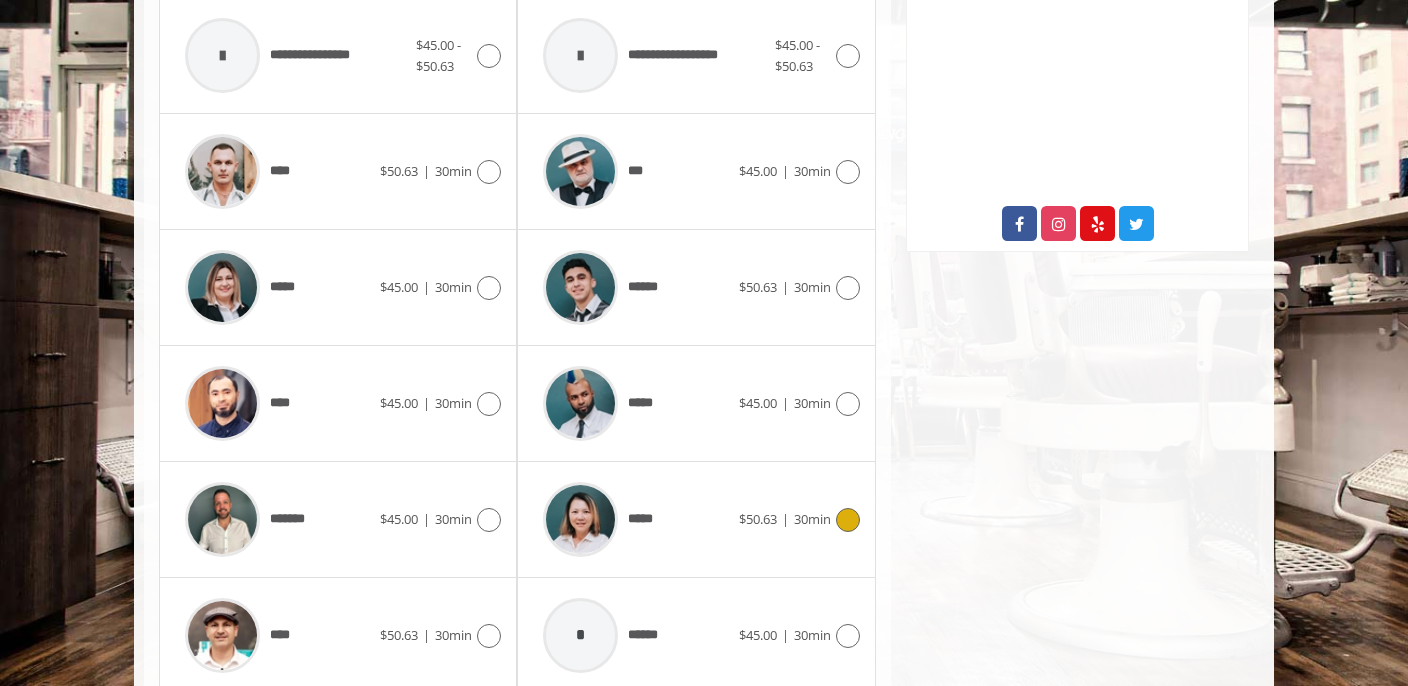 click at bounding box center (848, 520) 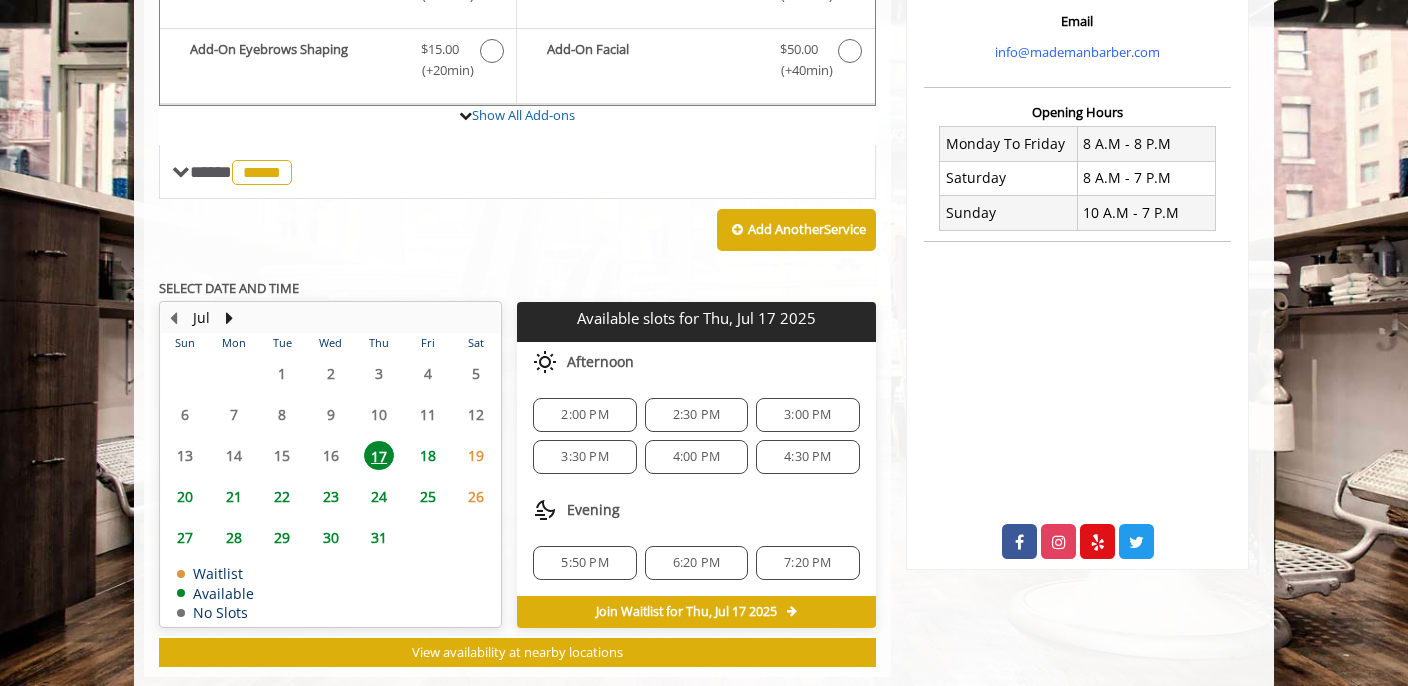 scroll, scrollTop: 713, scrollLeft: 0, axis: vertical 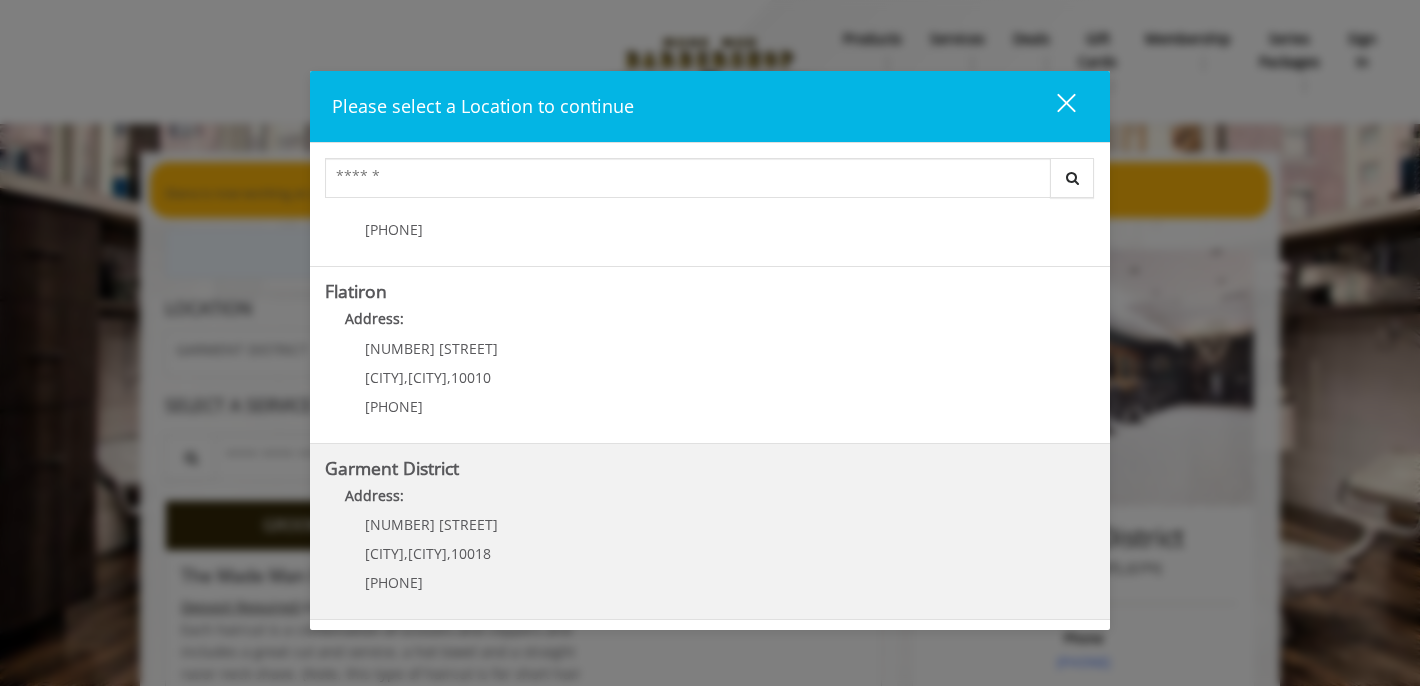 click on "Address:" at bounding box center [710, 501] 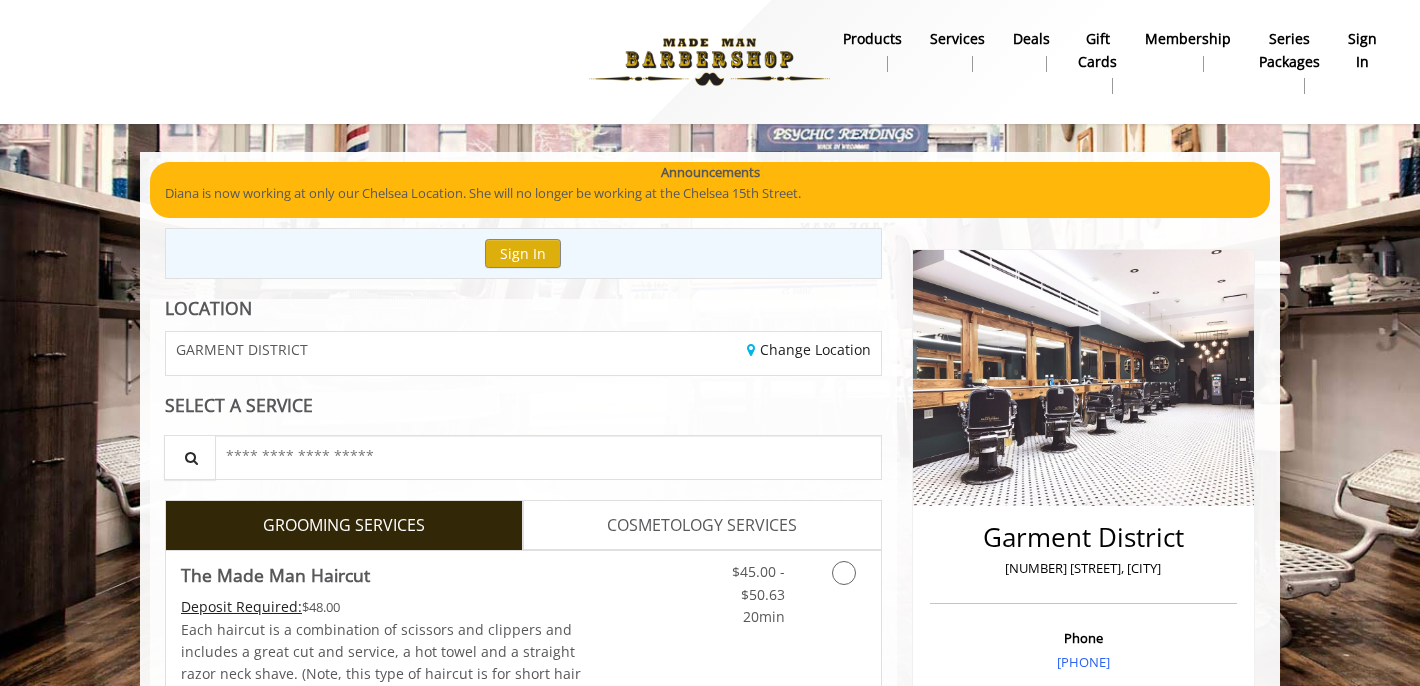 scroll, scrollTop: 178, scrollLeft: 0, axis: vertical 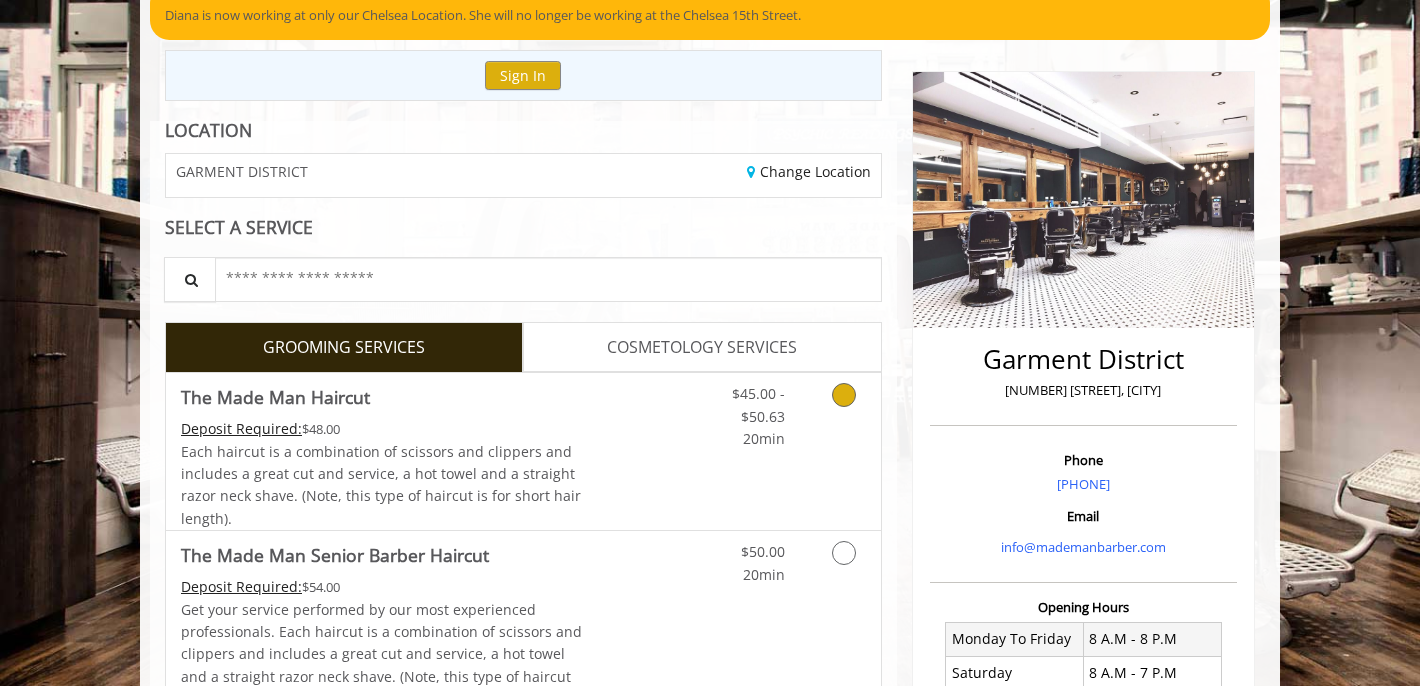 click at bounding box center (844, 395) 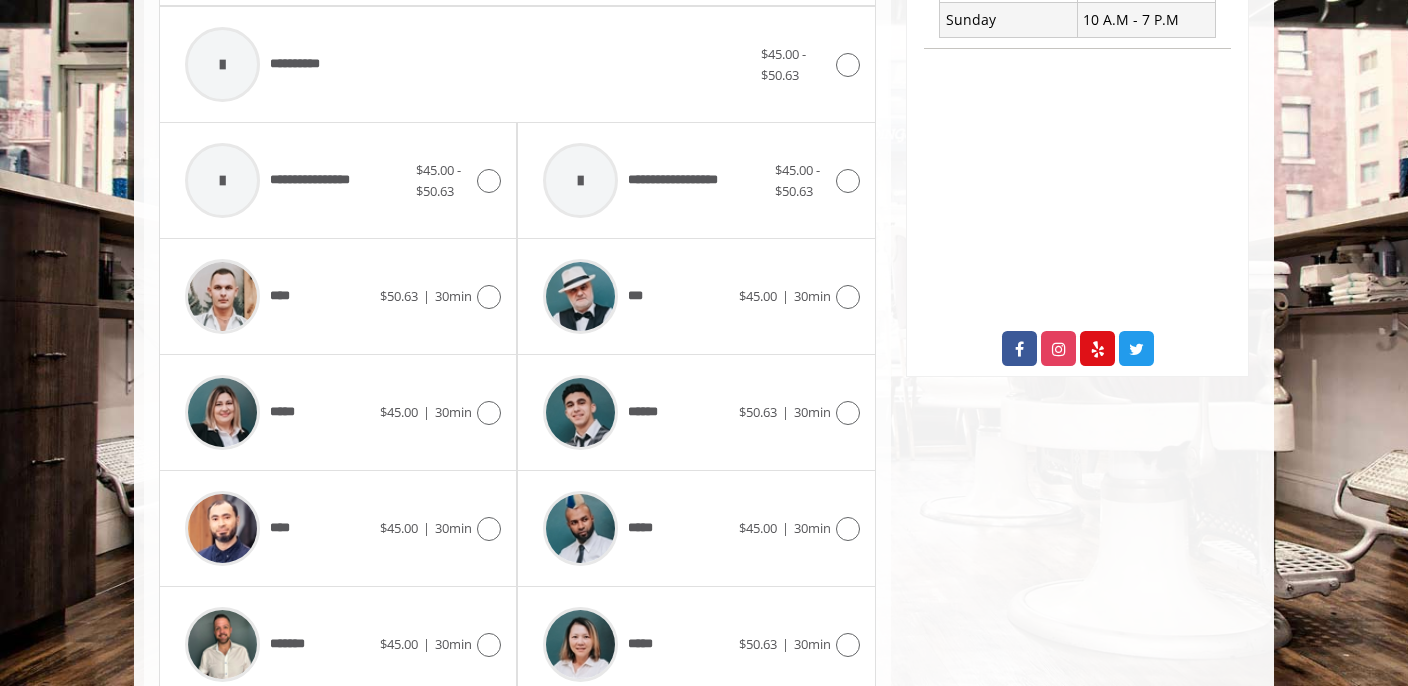 scroll, scrollTop: 848, scrollLeft: 0, axis: vertical 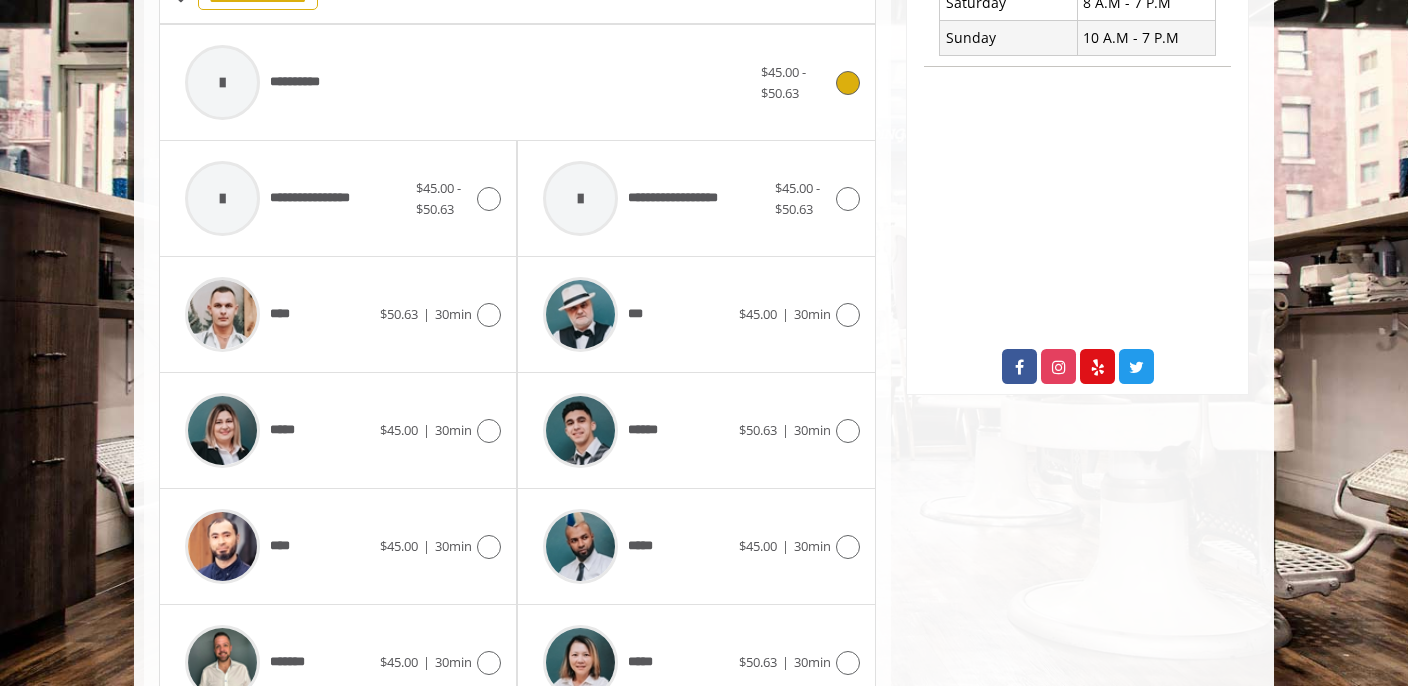 click at bounding box center [222, 82] 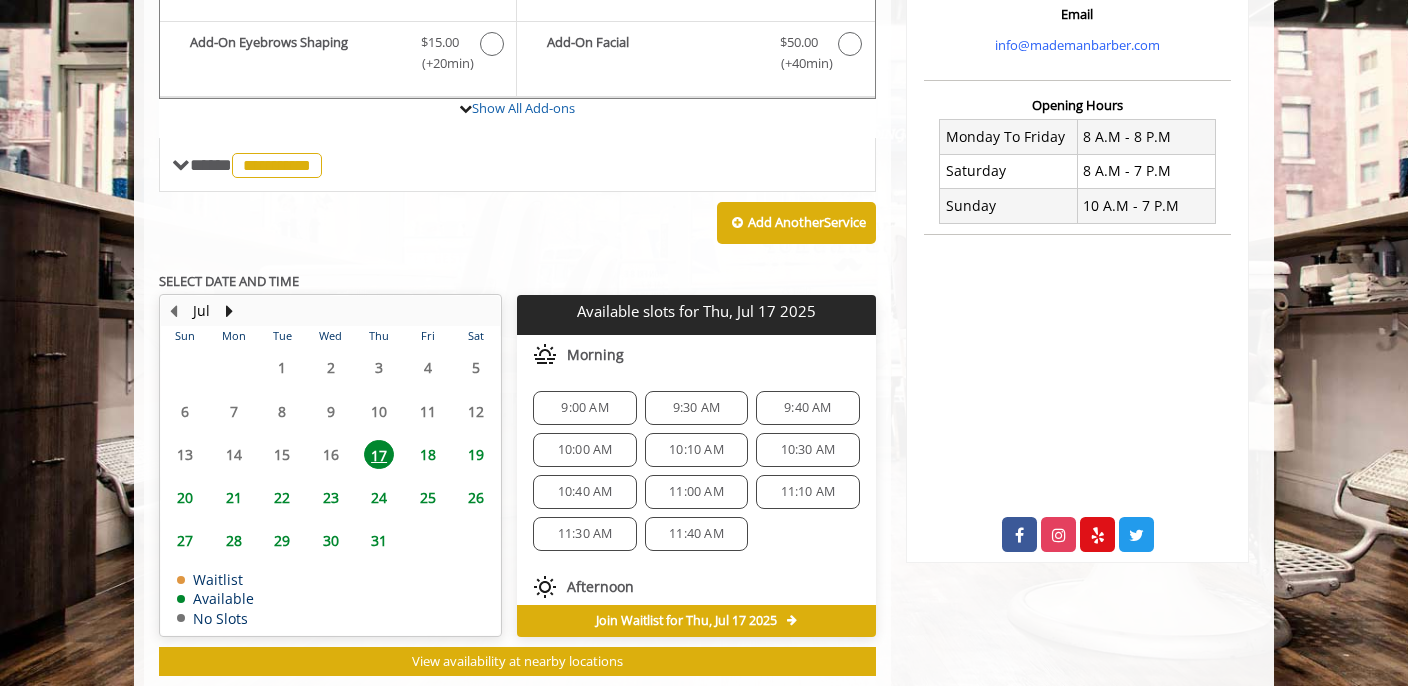 scroll, scrollTop: 682, scrollLeft: 0, axis: vertical 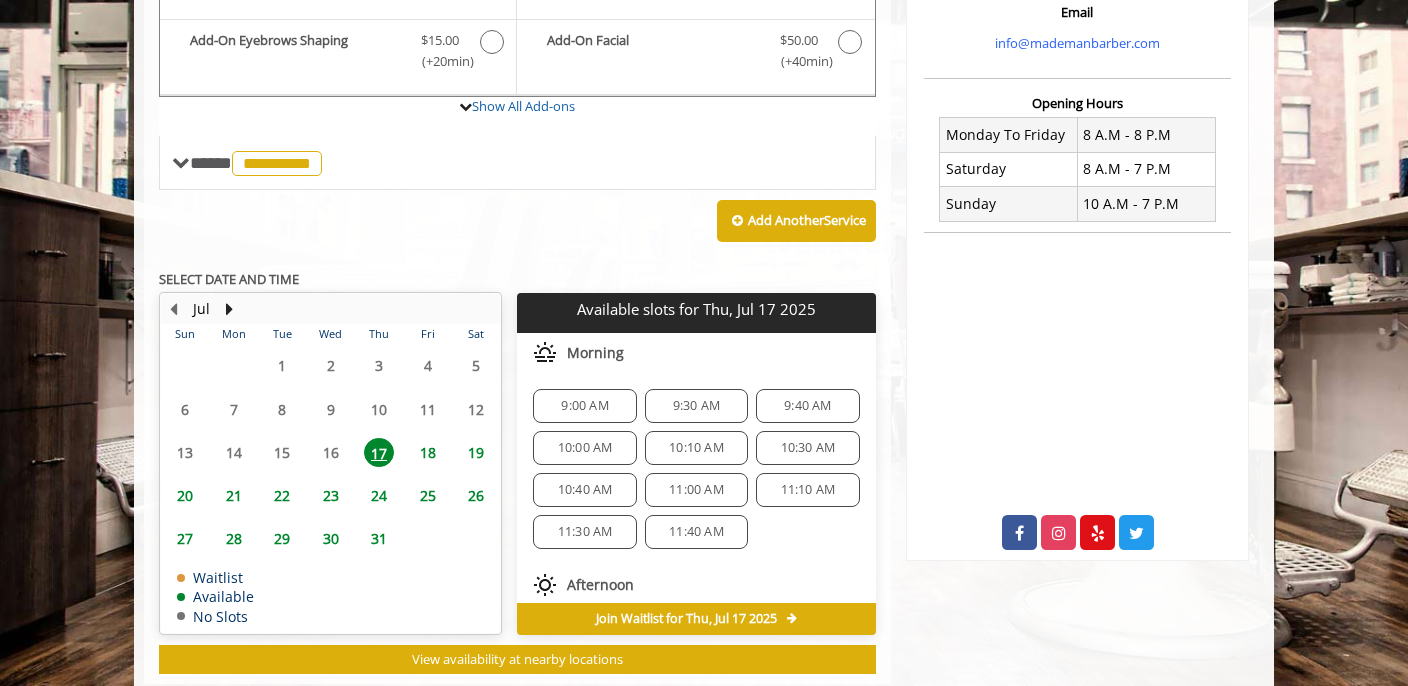 click on "9:40 AM" 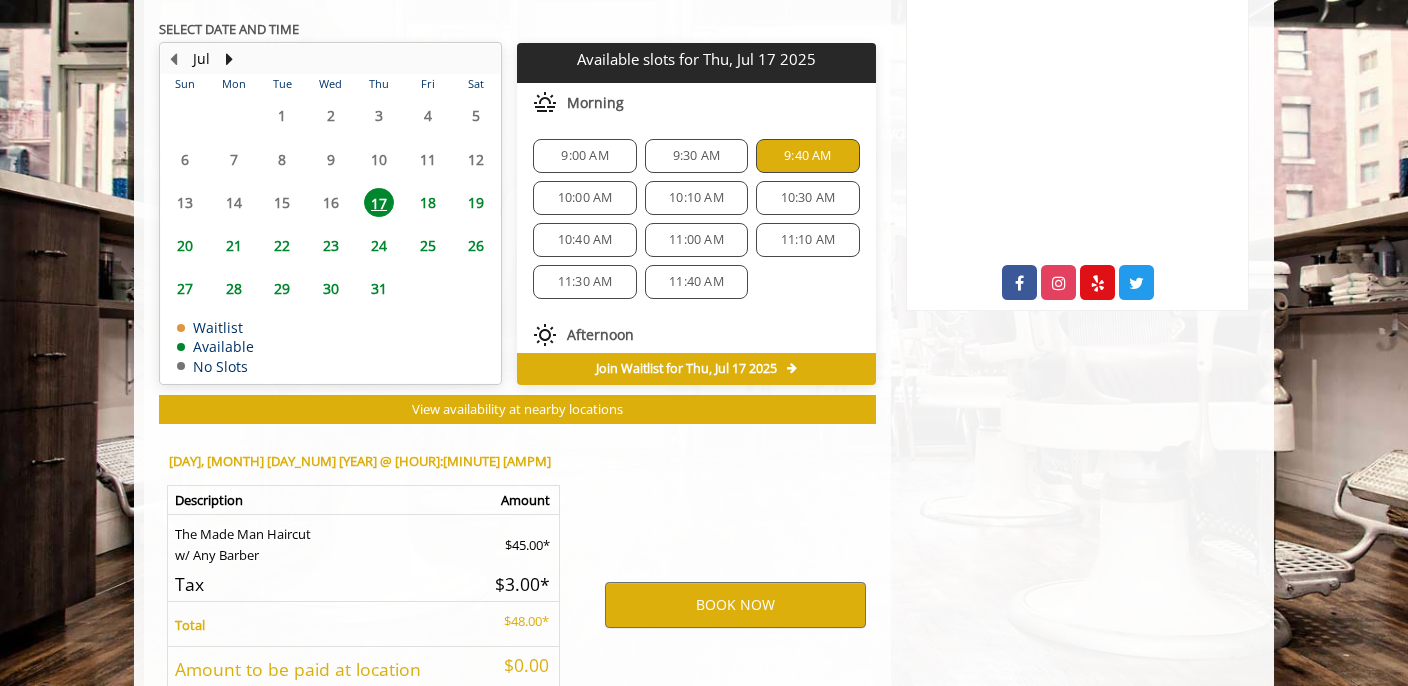 scroll, scrollTop: 1090, scrollLeft: 0, axis: vertical 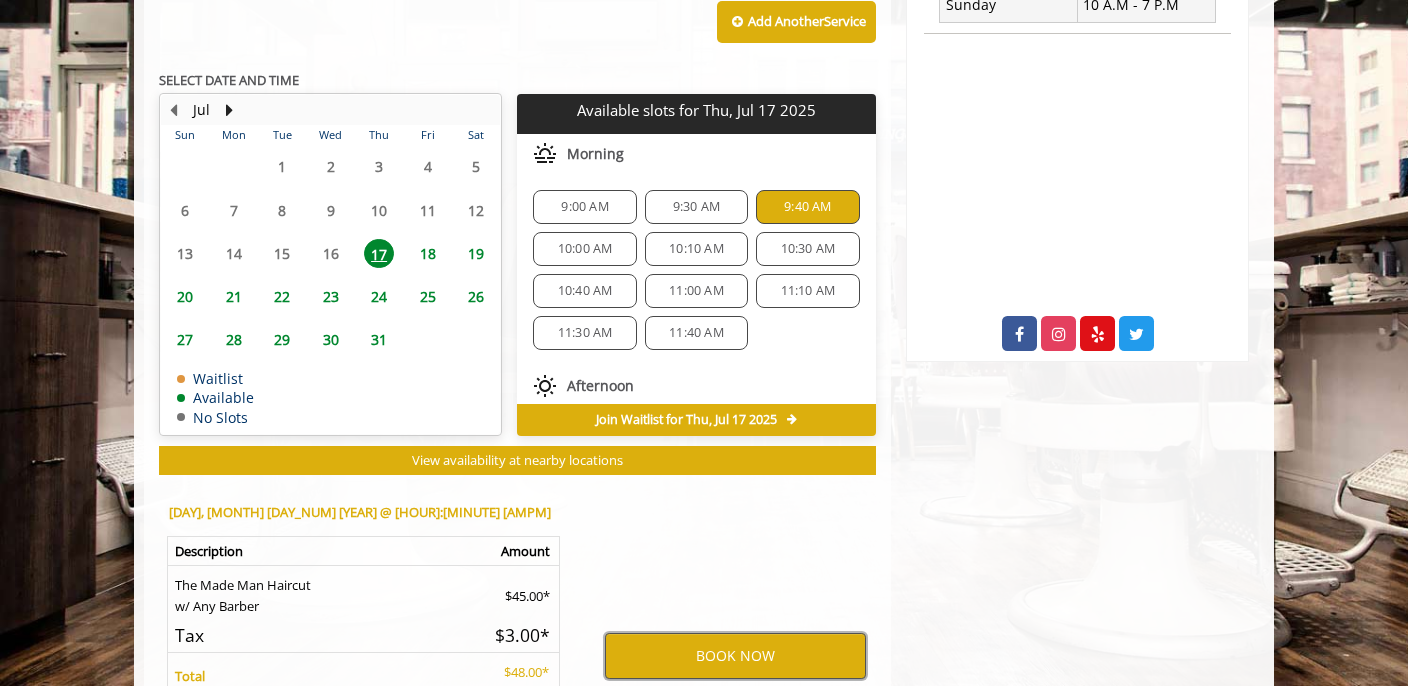 click on "BOOK NOW" at bounding box center [735, 656] 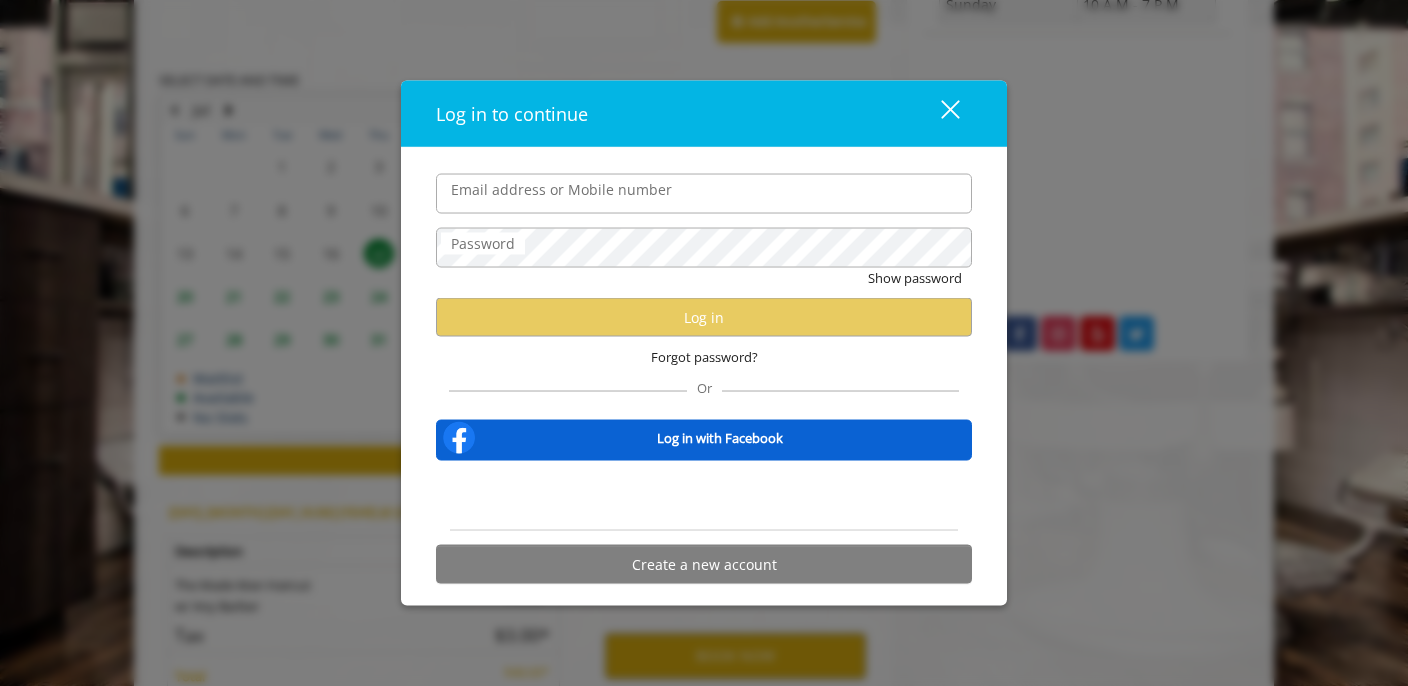 type on "**********" 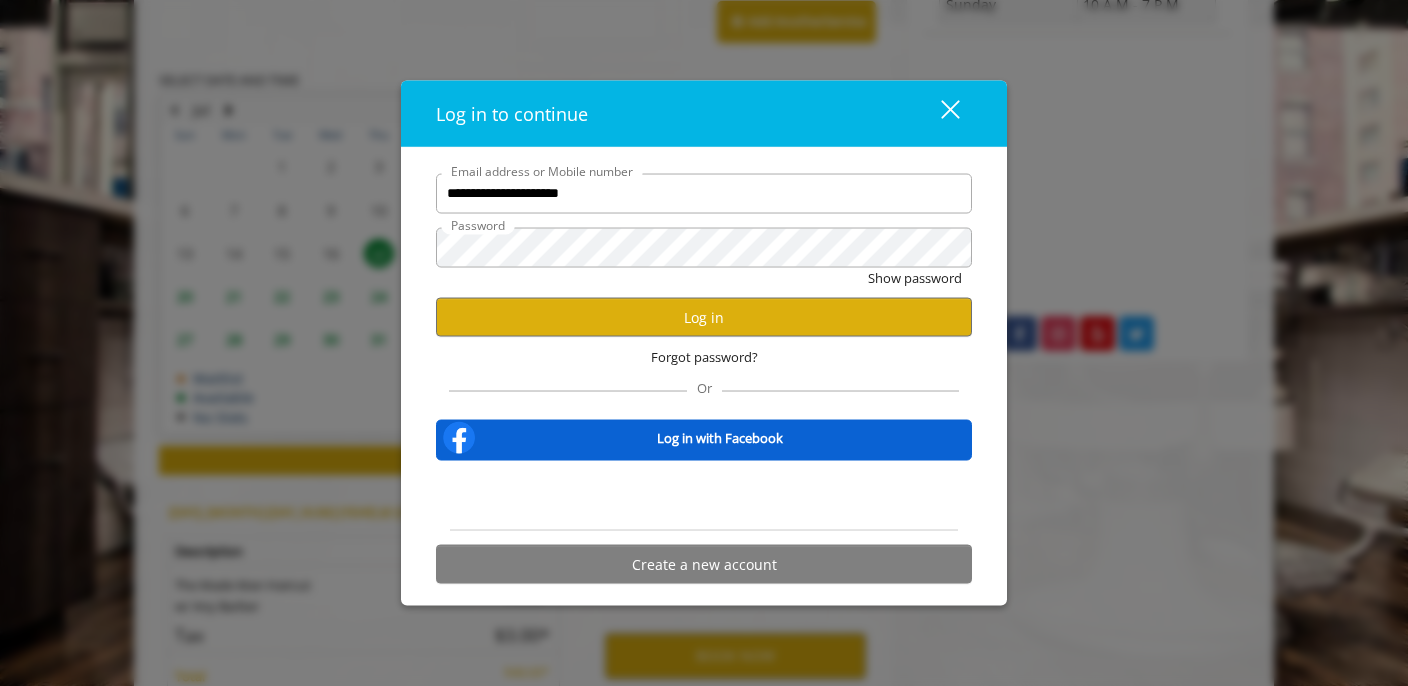 scroll, scrollTop: 0, scrollLeft: 0, axis: both 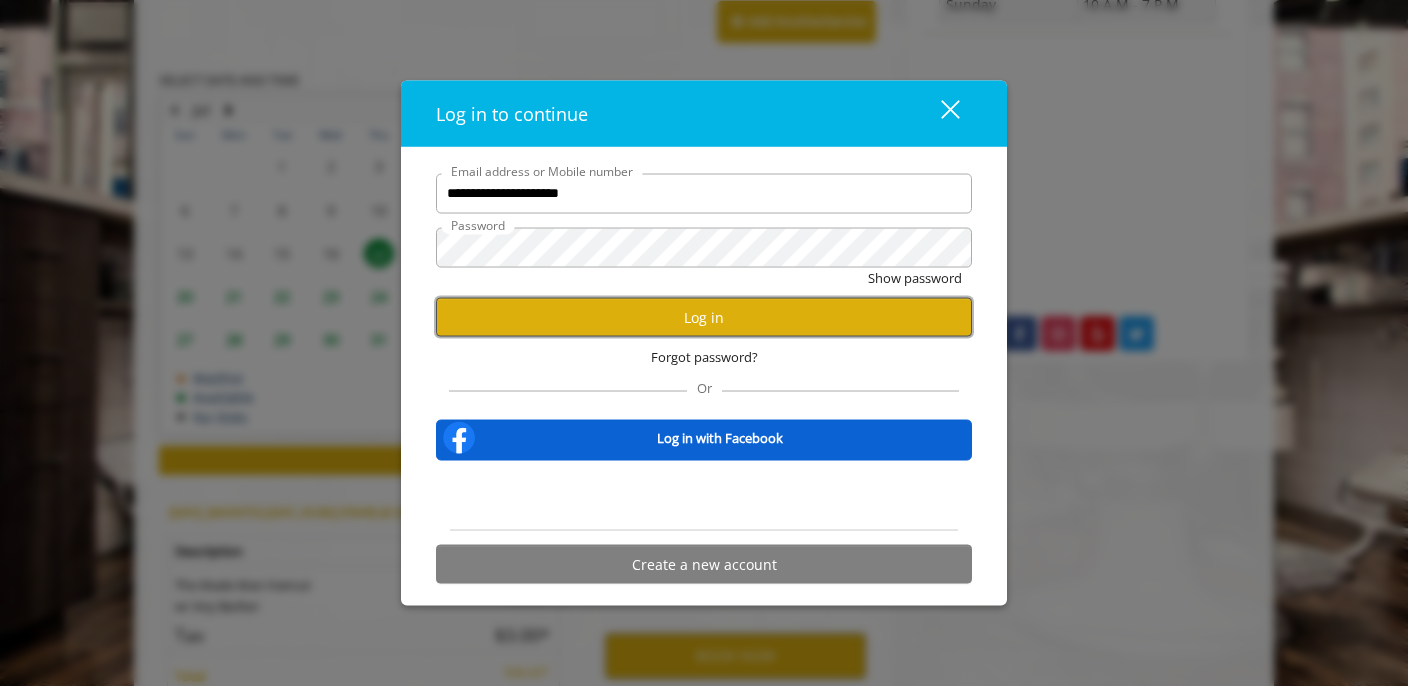 click on "Log in" at bounding box center [704, 317] 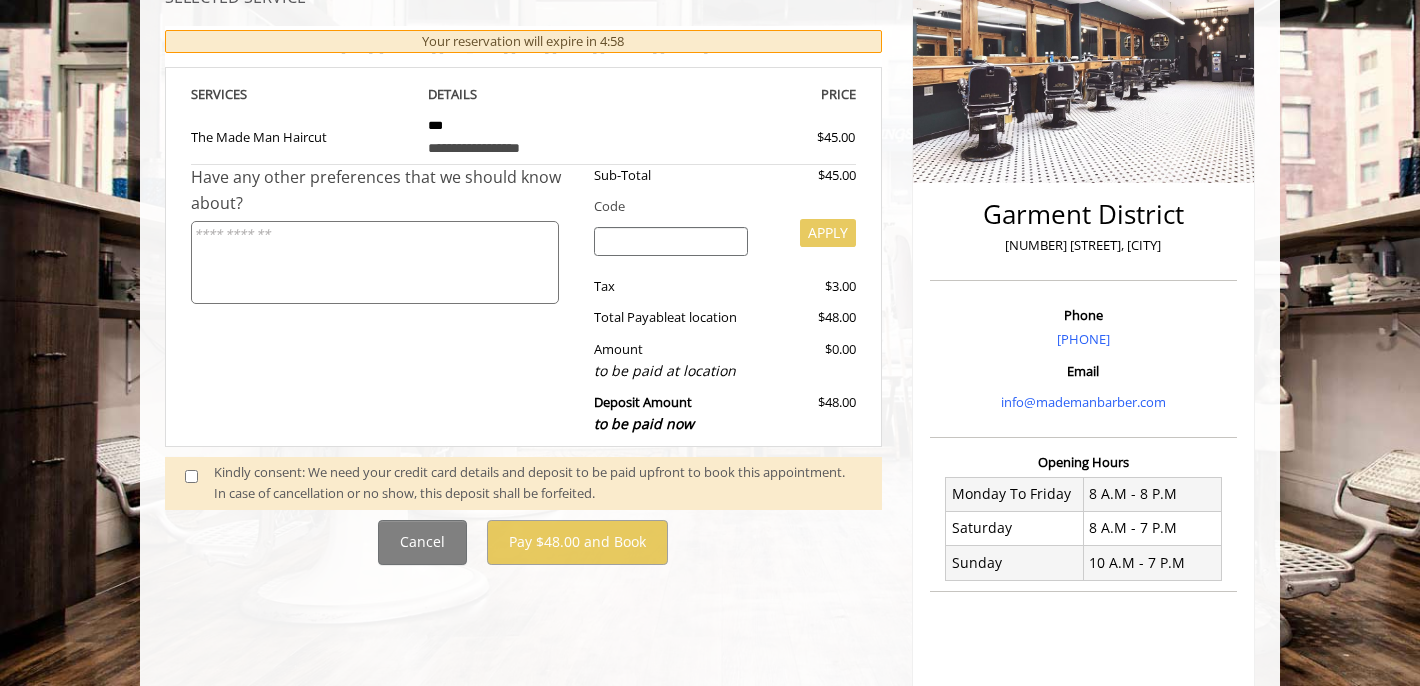 scroll, scrollTop: 325, scrollLeft: 0, axis: vertical 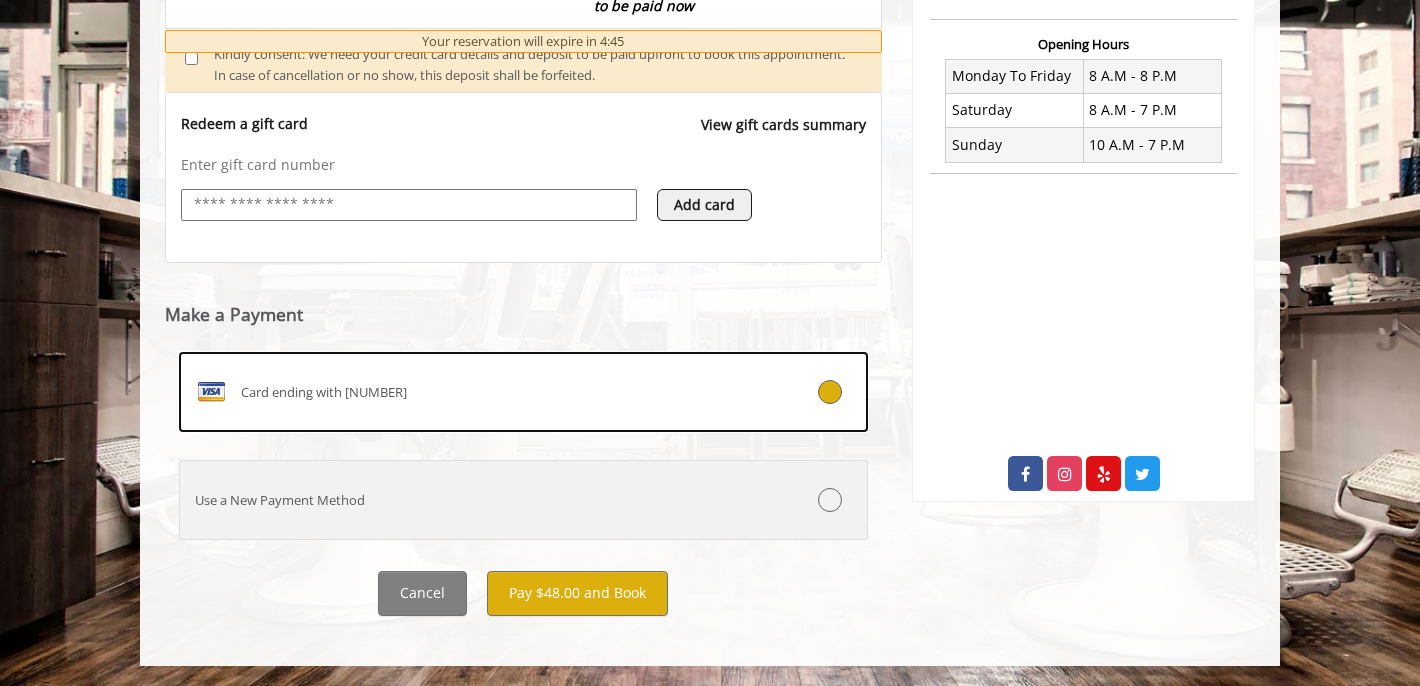 click on "Use a New Payment Method" at bounding box center (523, 500) 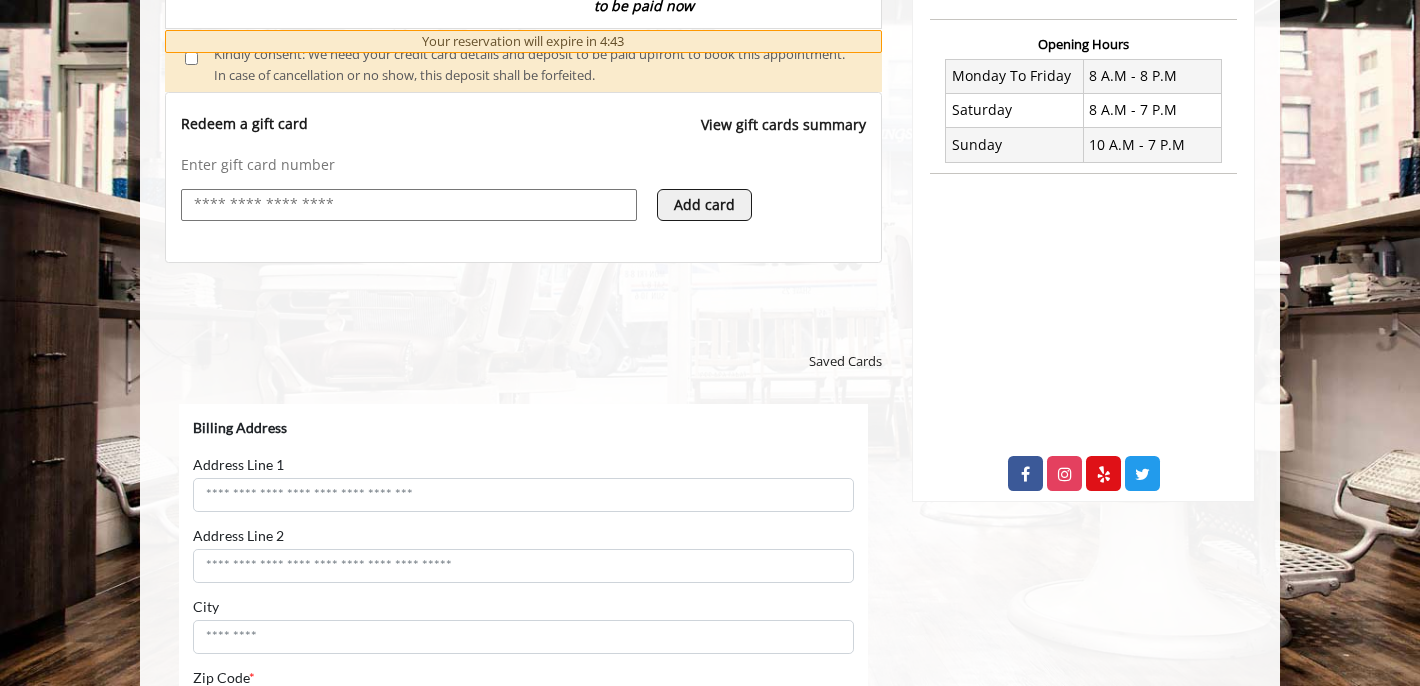 scroll, scrollTop: 0, scrollLeft: 0, axis: both 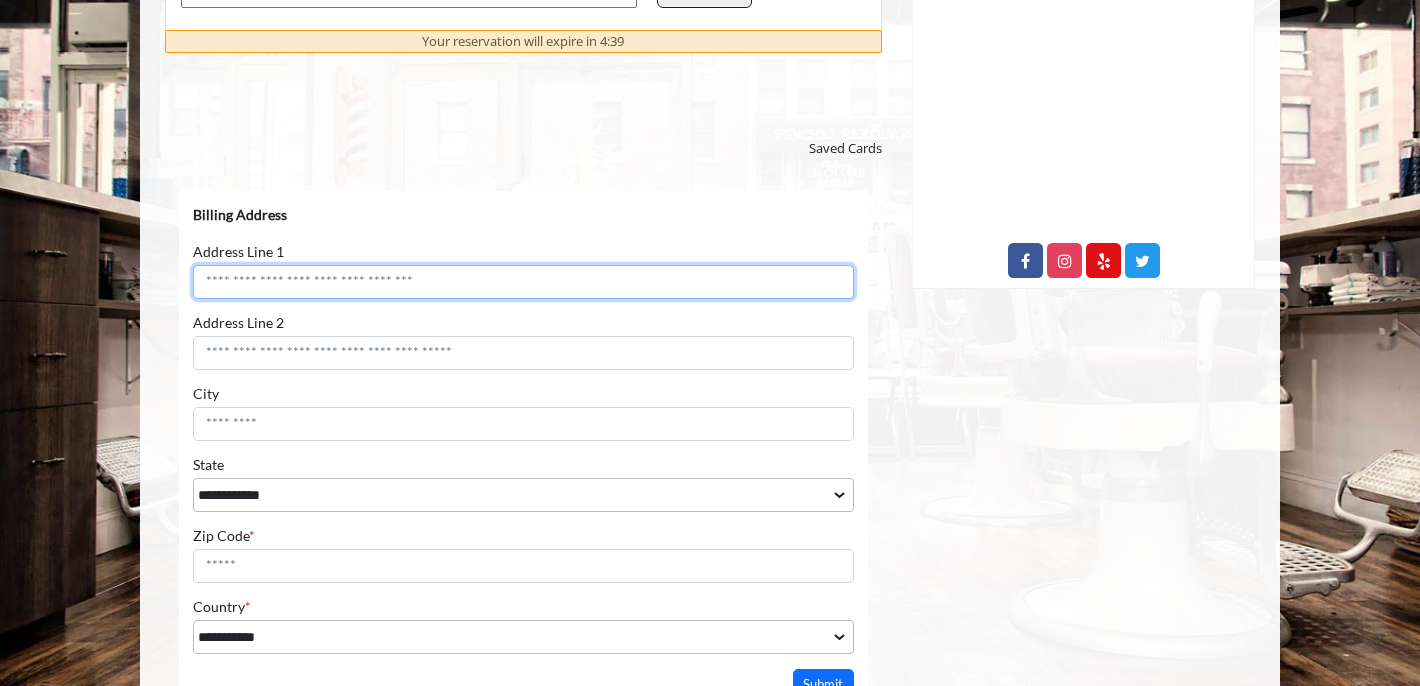 click on "Address Line 1" at bounding box center [523, 281] 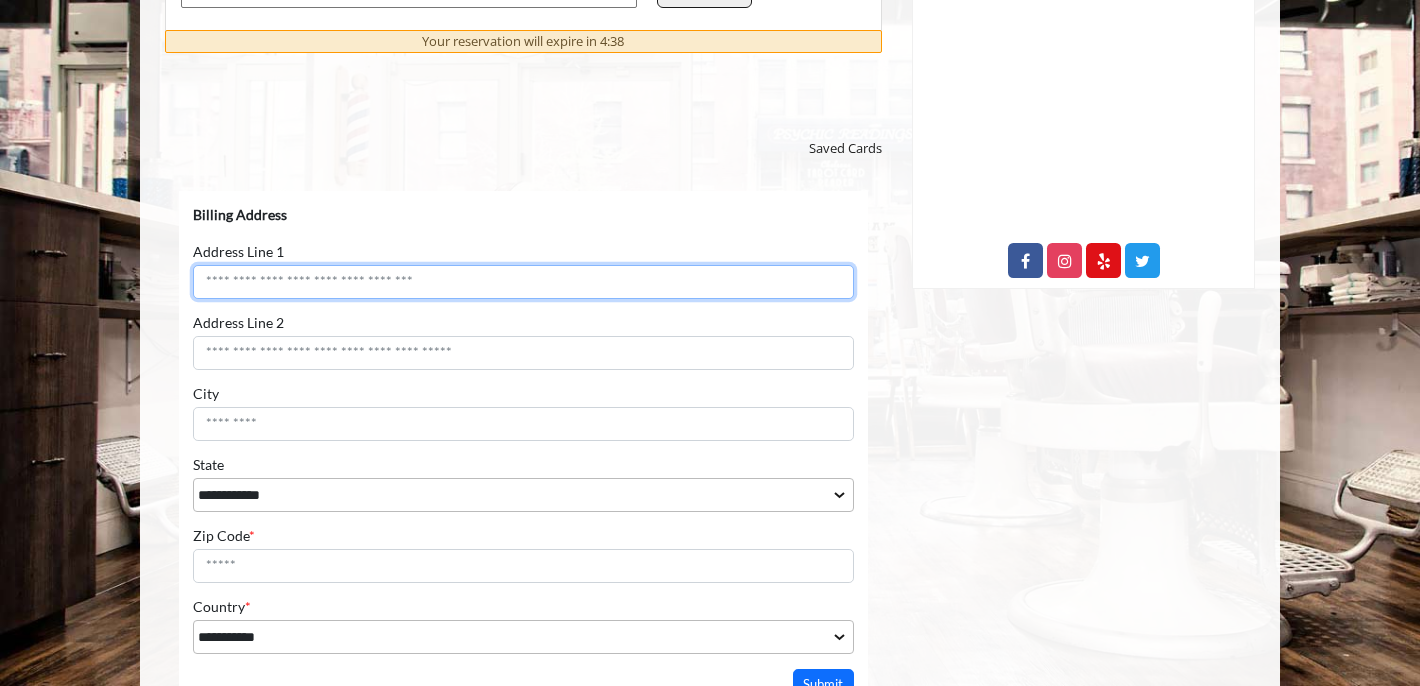 click on "Address Line 1" at bounding box center (523, 281) 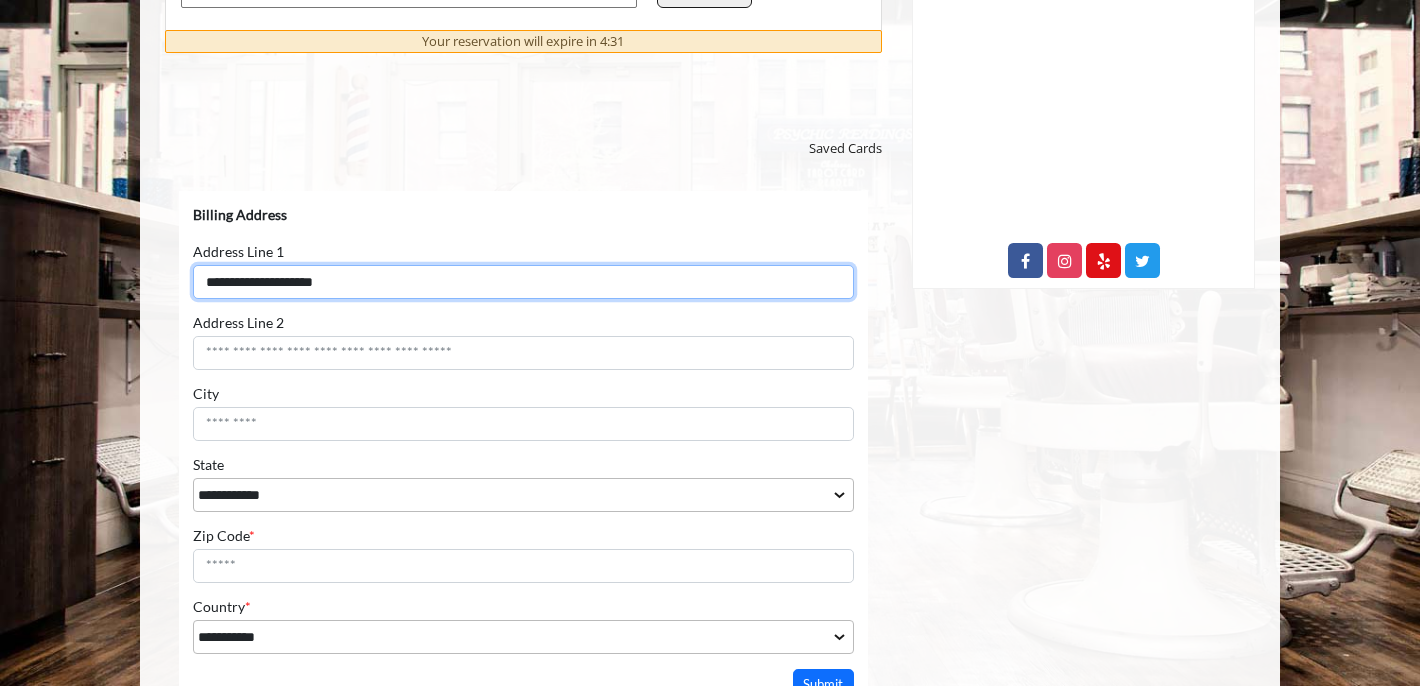 type on "**********" 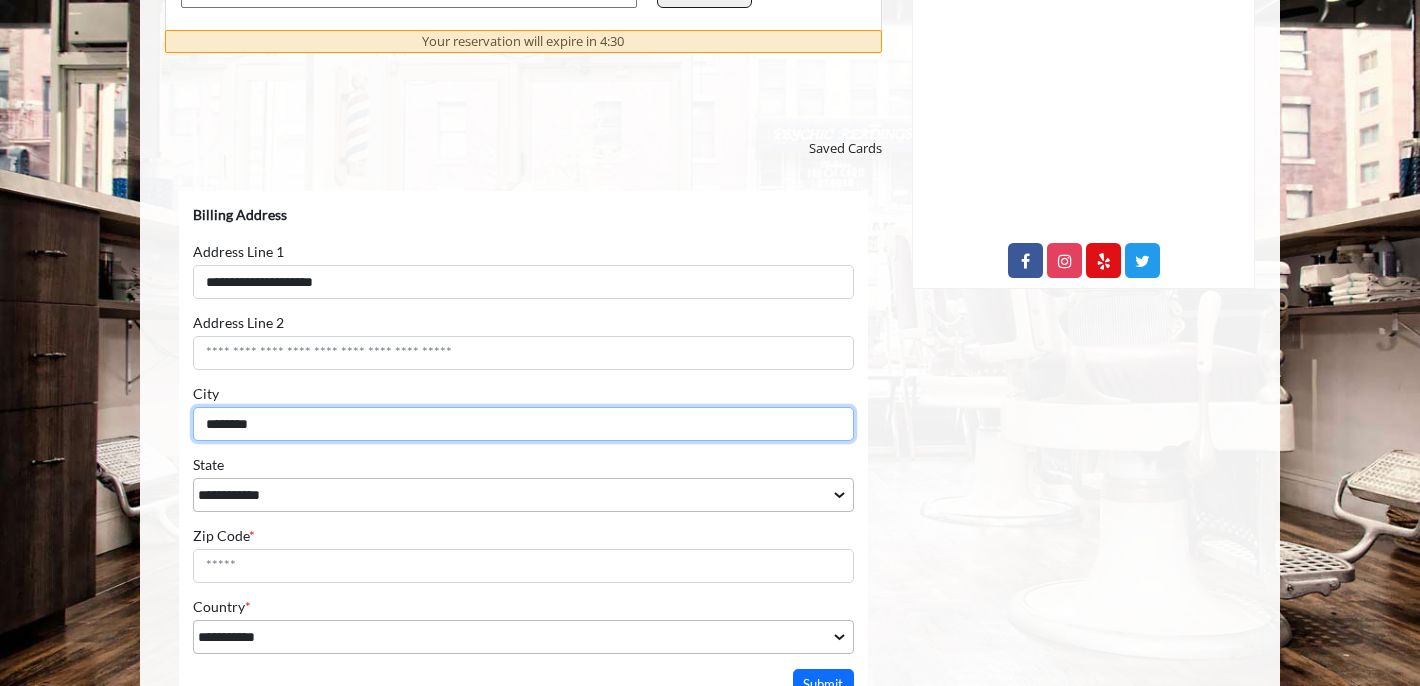 type on "********" 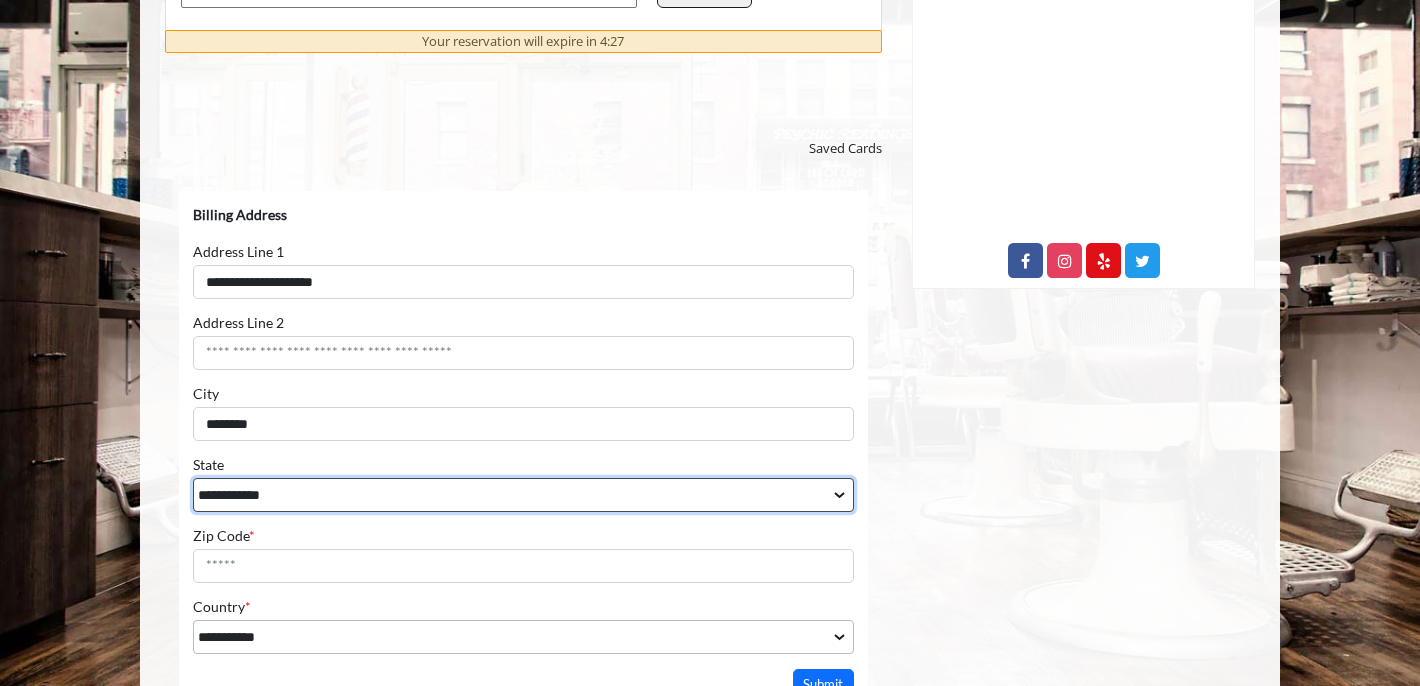select on "**" 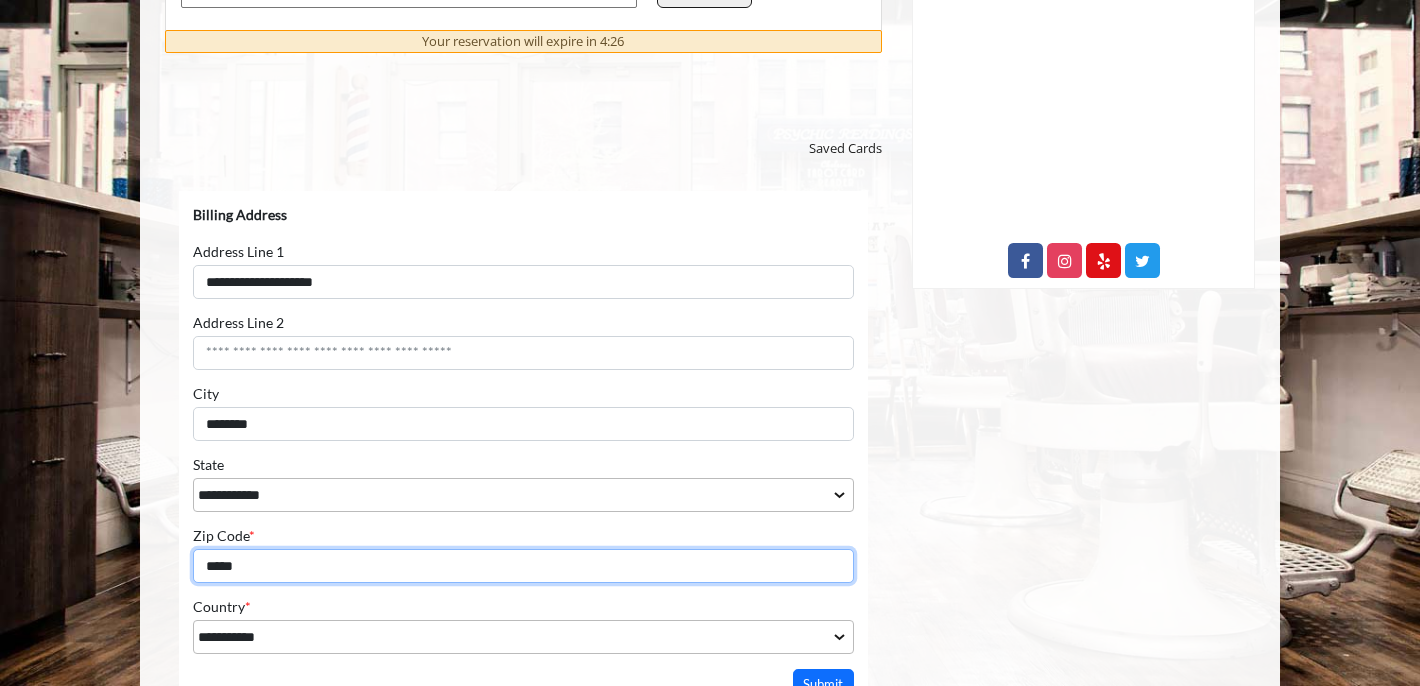 type on "*****" 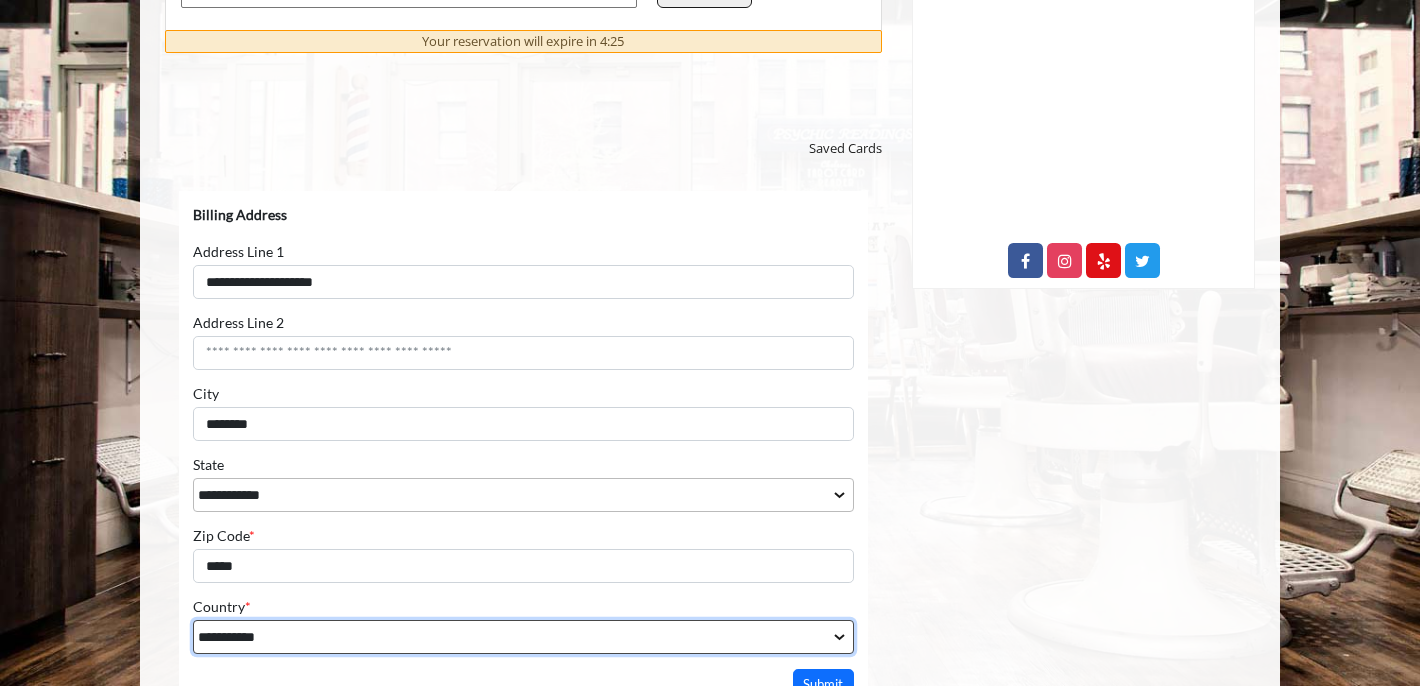 scroll, scrollTop: 1169, scrollLeft: 0, axis: vertical 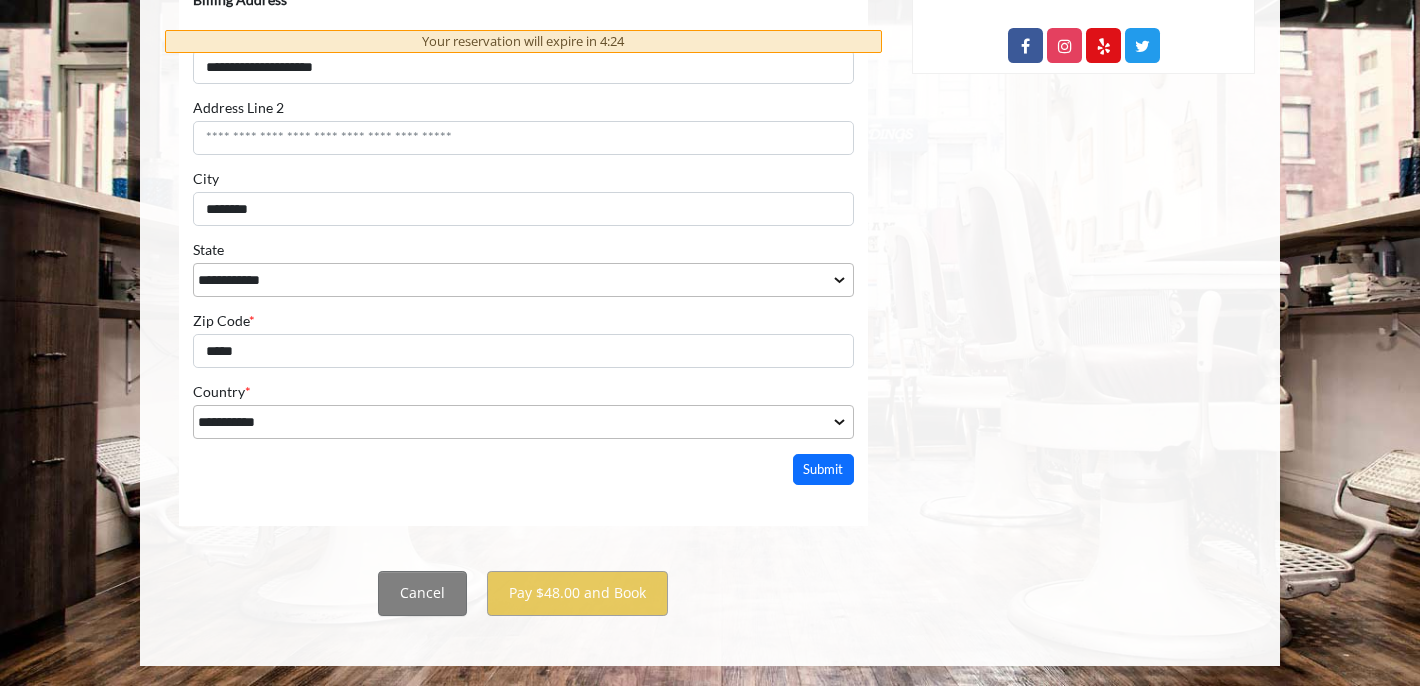 click on "Cancel Pay $48.00 and Book" 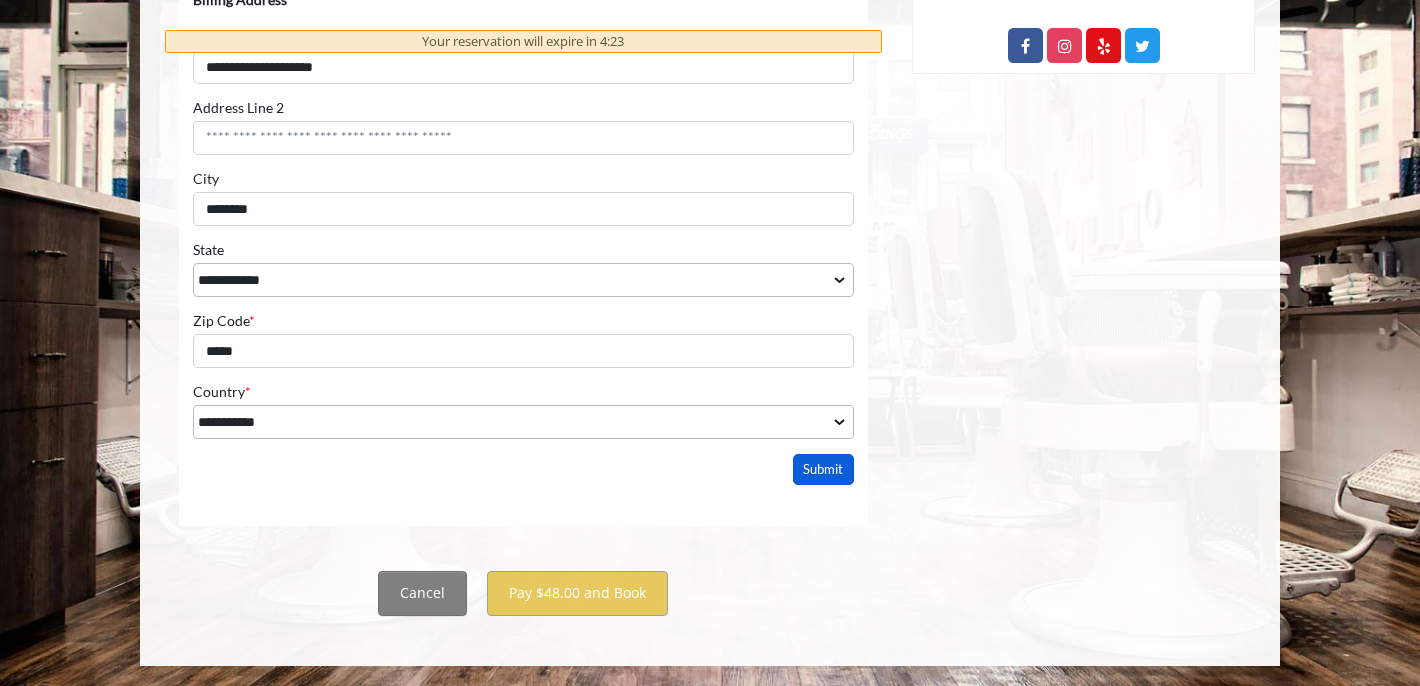 click on "Submit" at bounding box center (824, 469) 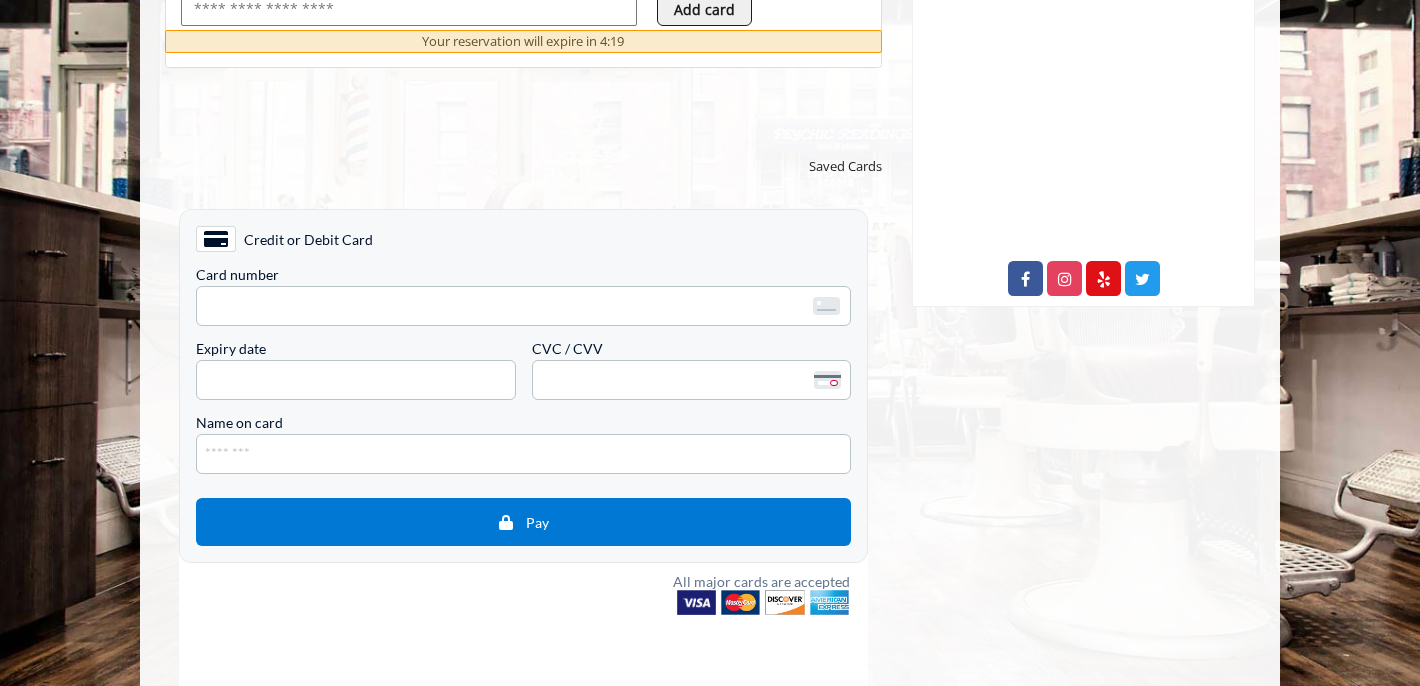 scroll, scrollTop: 935, scrollLeft: 0, axis: vertical 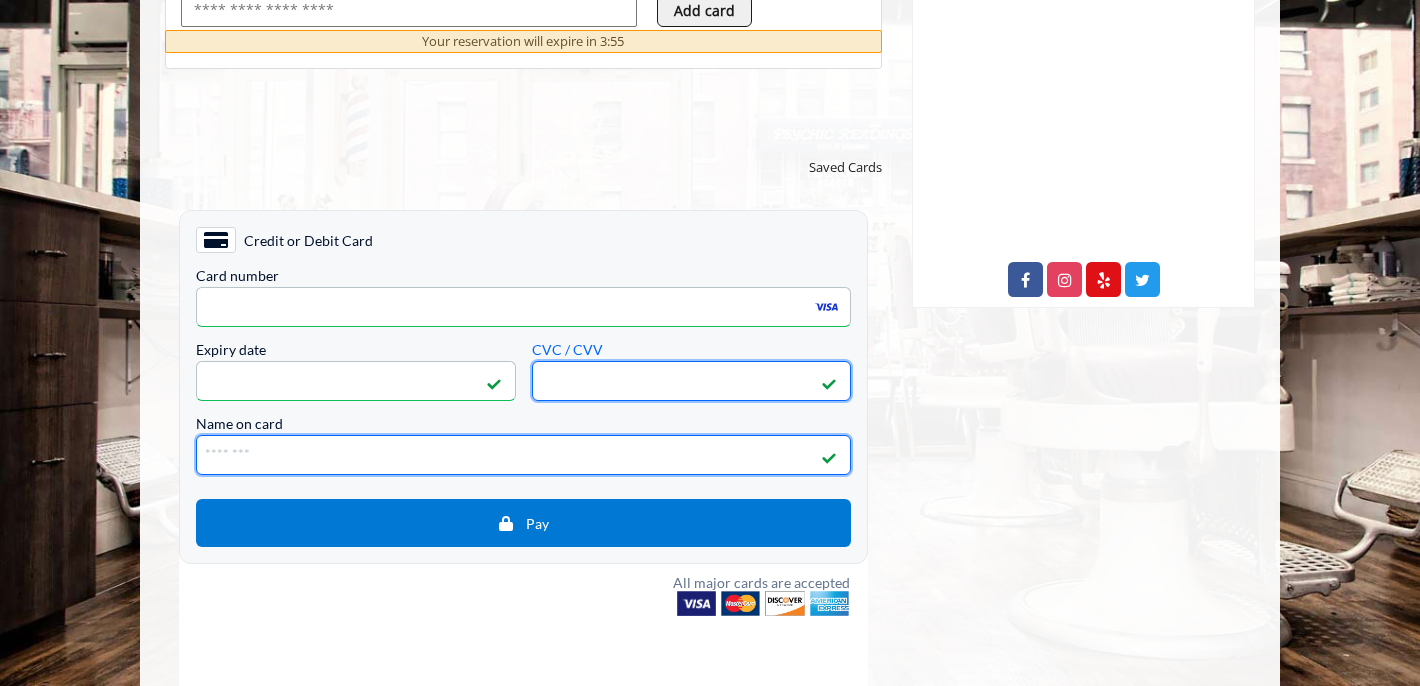 click on "Name on card" at bounding box center (523, 454) 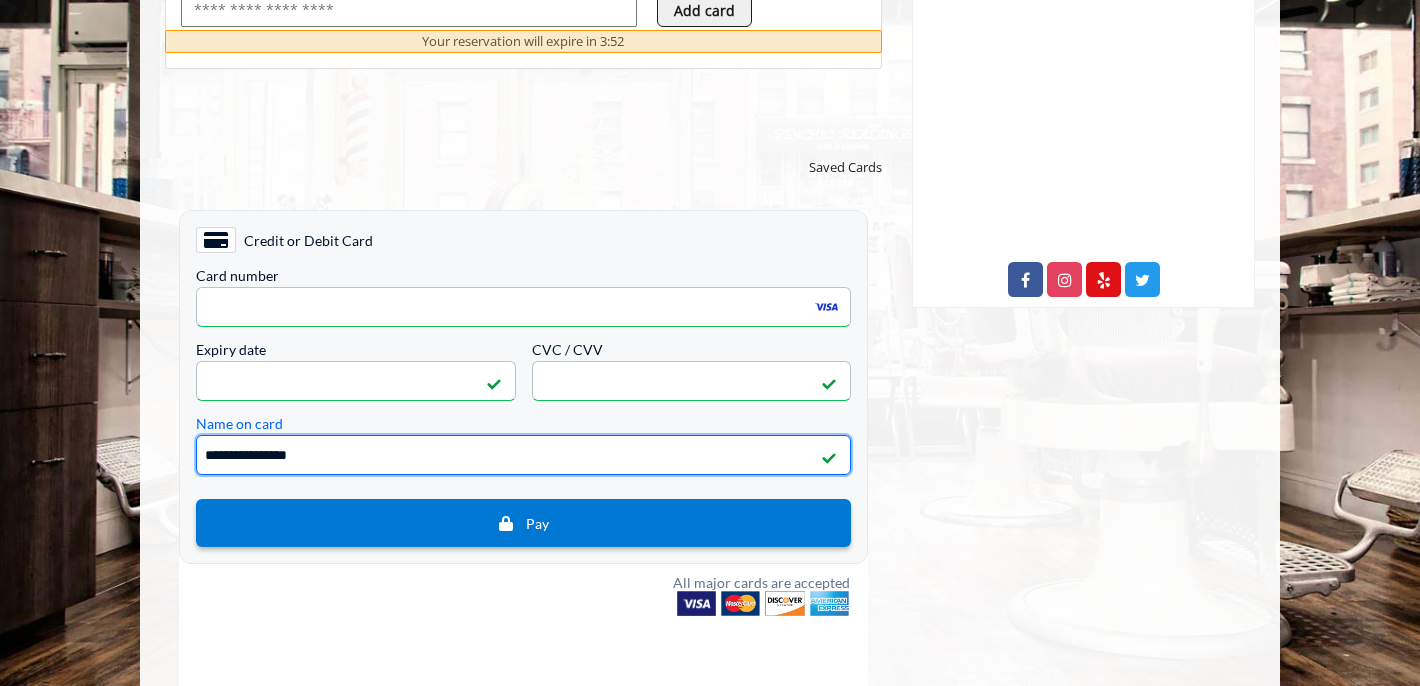 type on "**********" 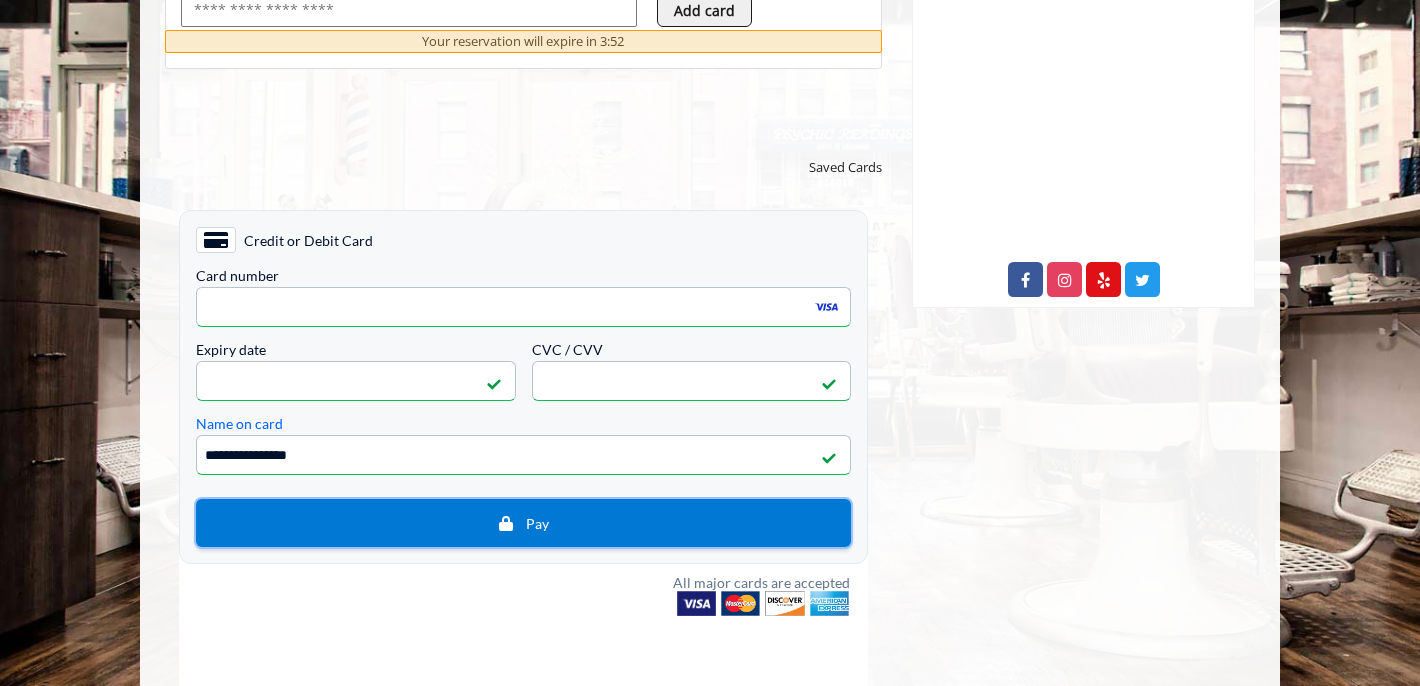 click on "Pay" at bounding box center [523, 522] 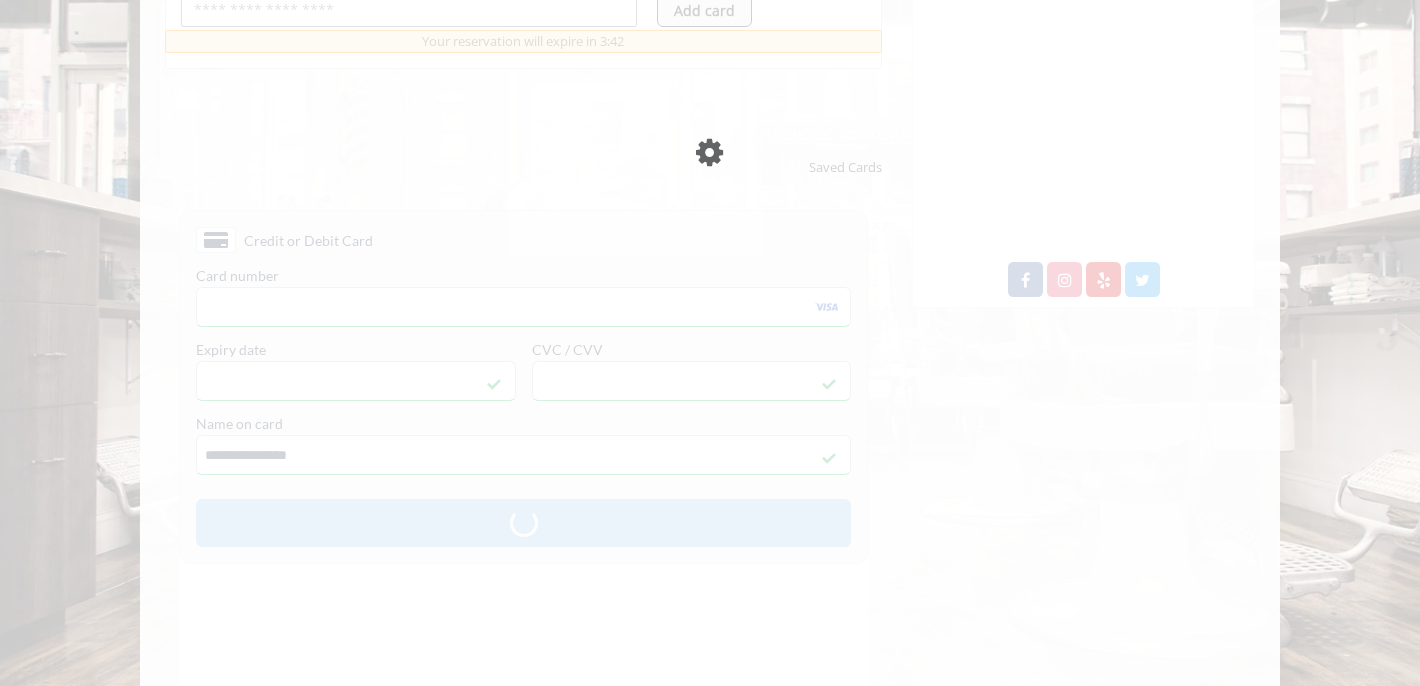 scroll, scrollTop: 0, scrollLeft: 0, axis: both 